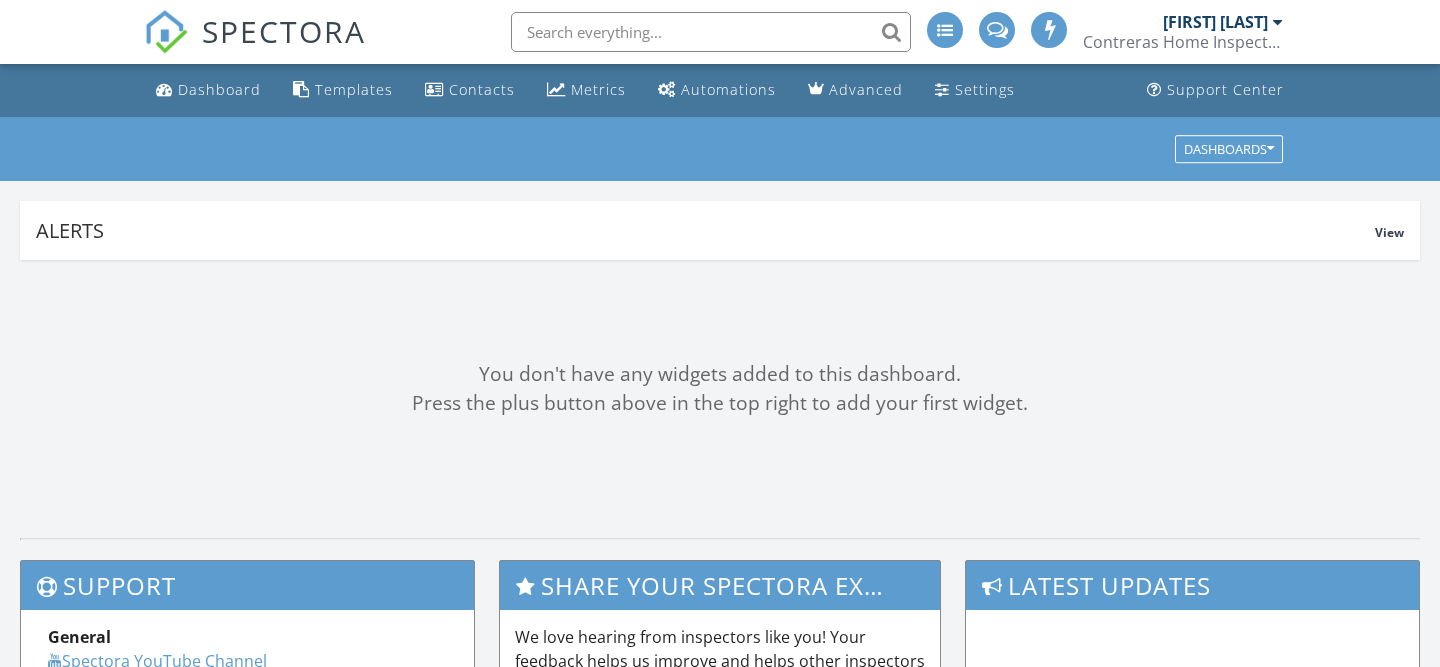 scroll, scrollTop: 0, scrollLeft: 0, axis: both 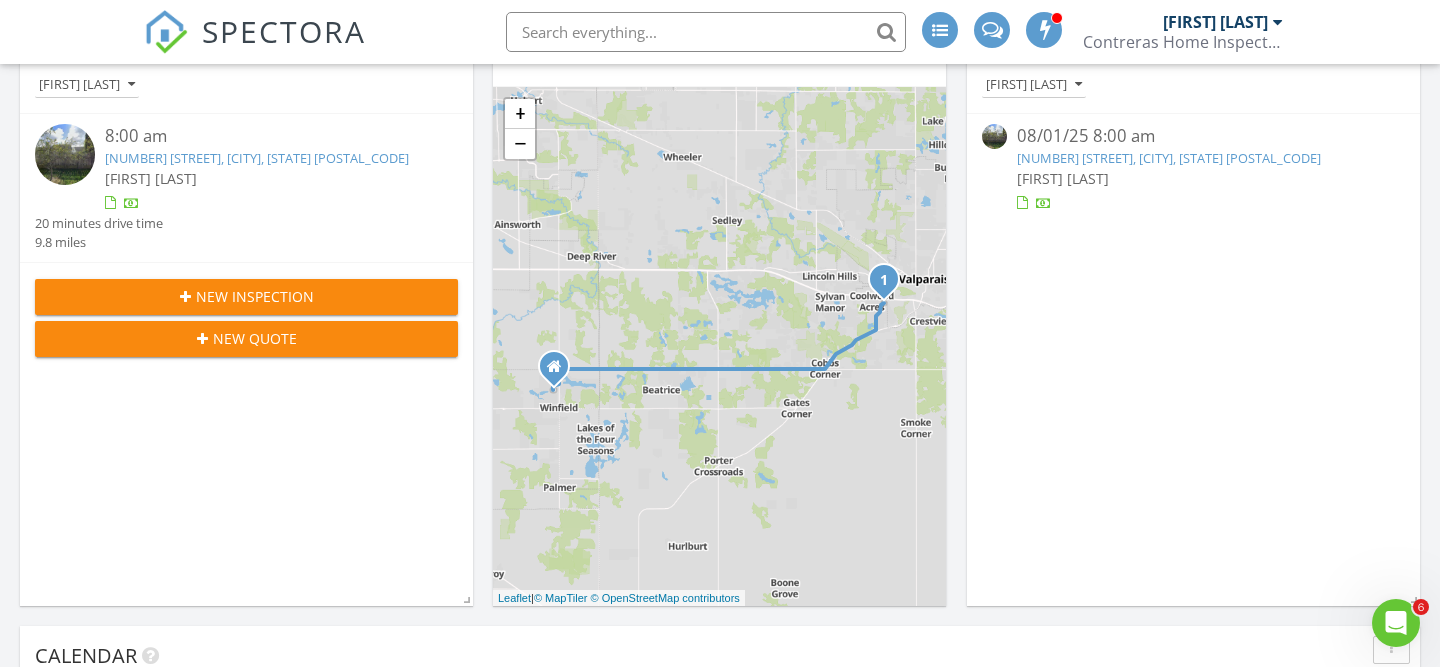 click on "New Quote" at bounding box center [246, 339] 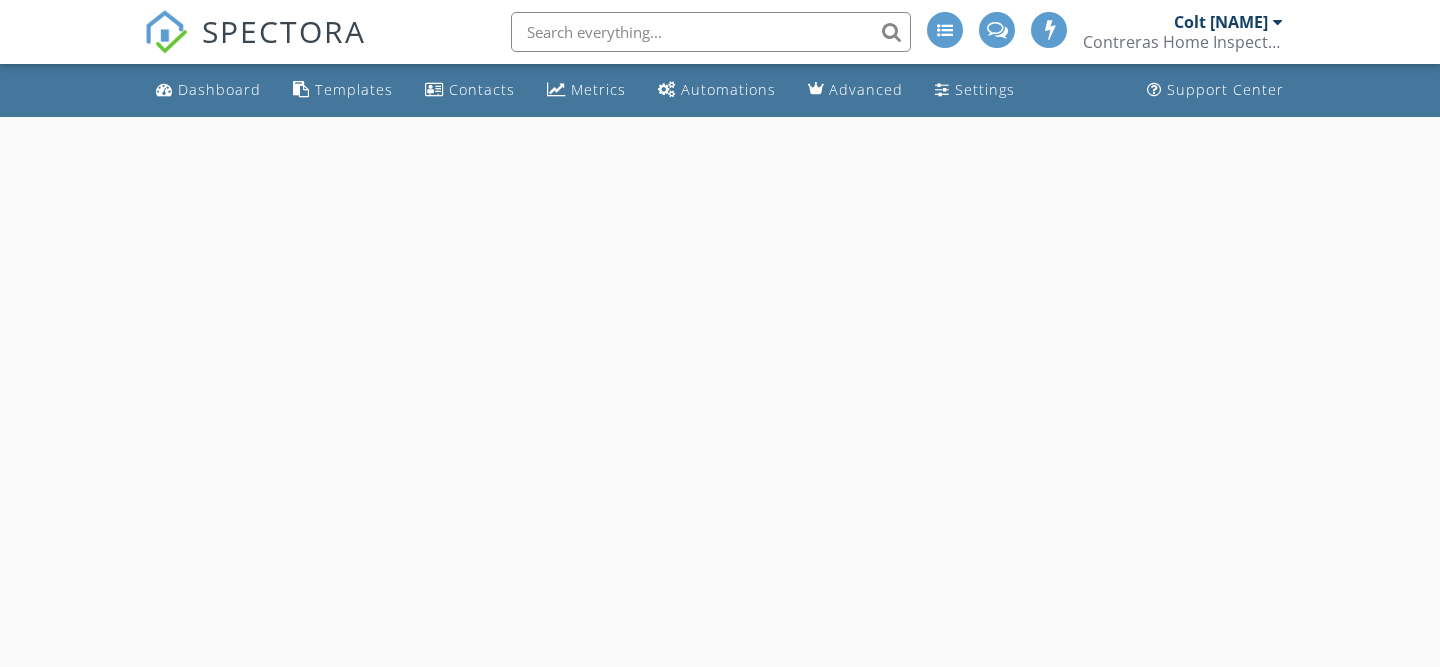 scroll, scrollTop: 0, scrollLeft: 0, axis: both 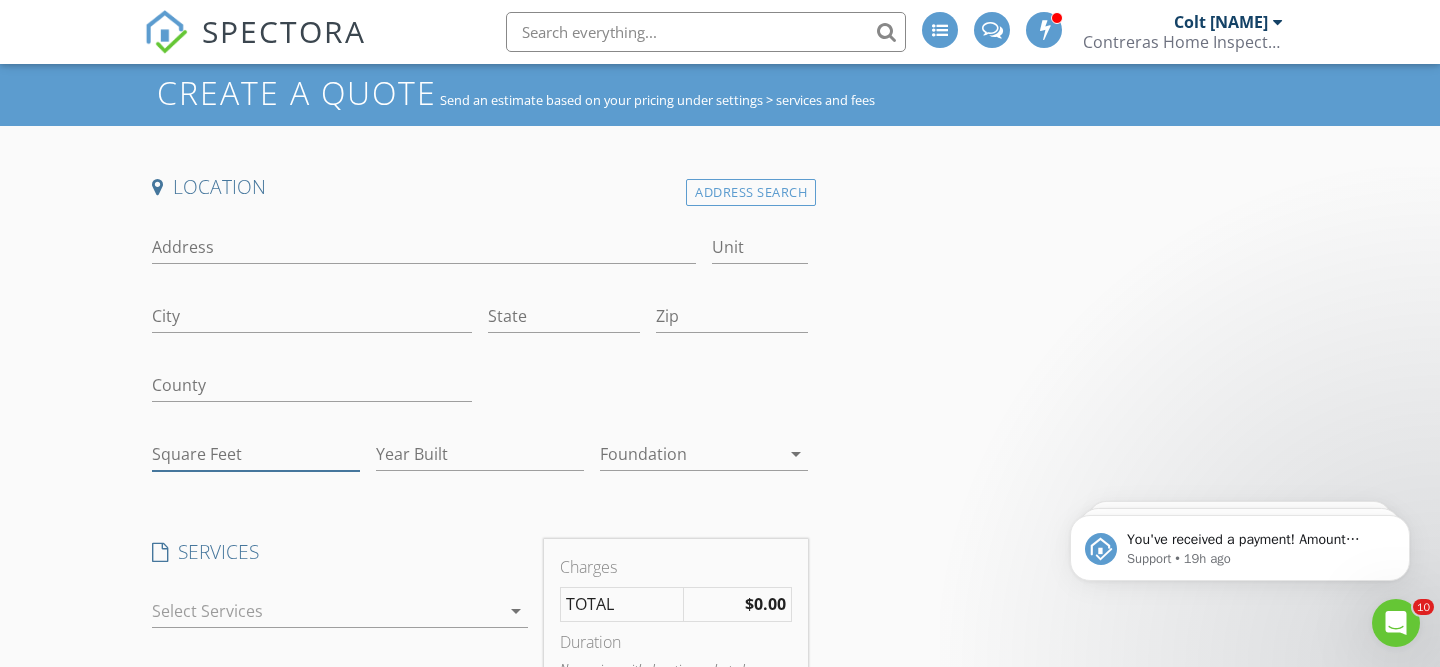 click on "Square Feet" at bounding box center [256, 454] 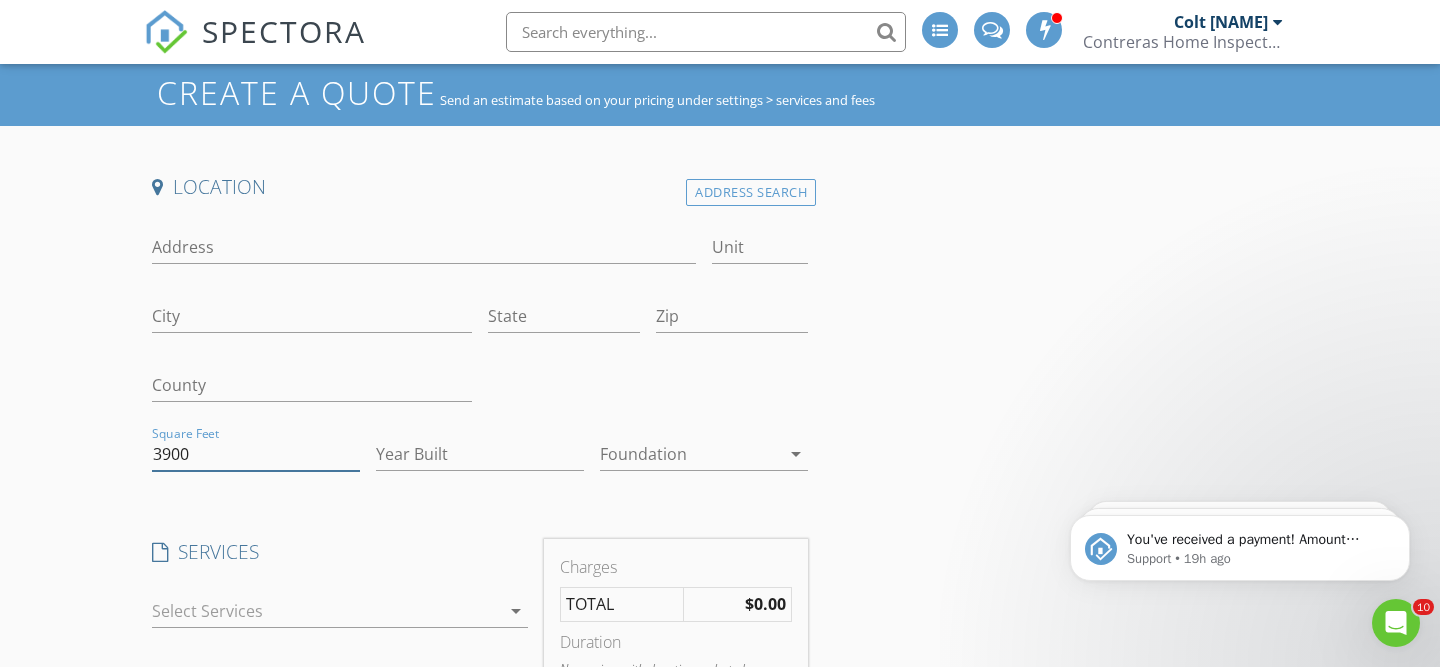 type on "3900" 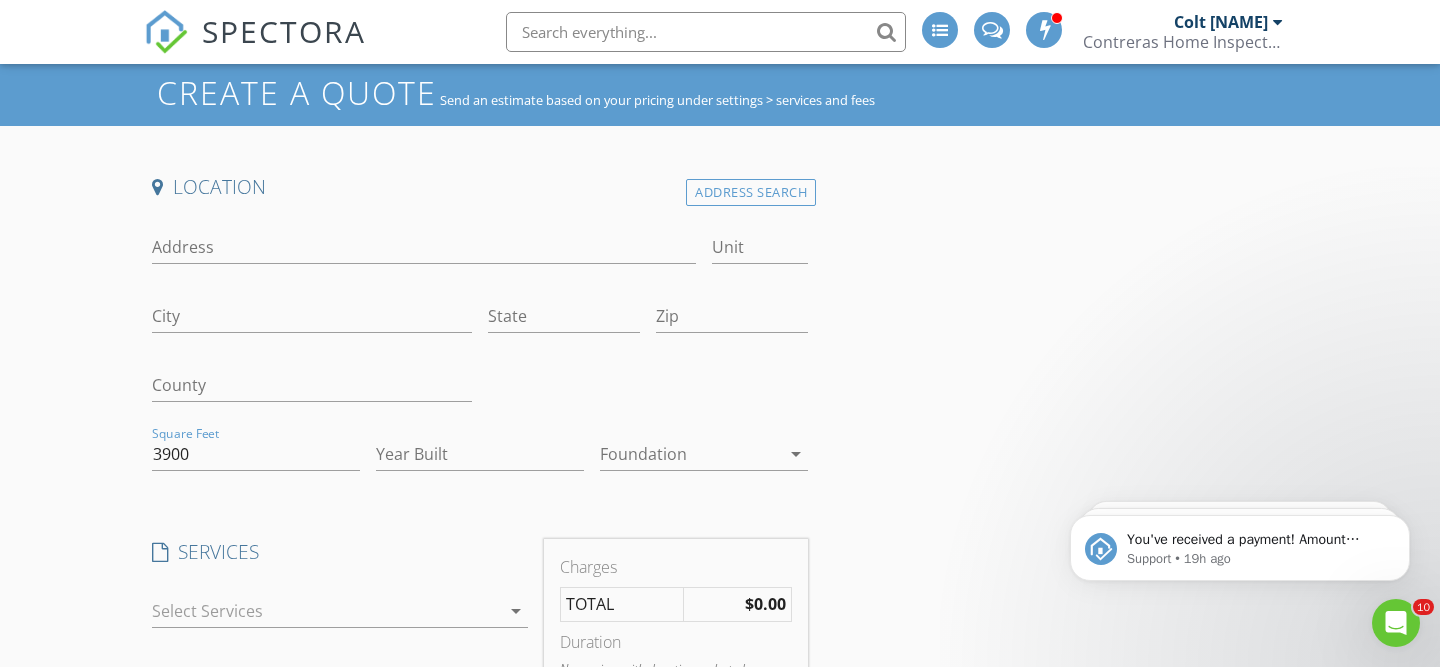 click at bounding box center [326, 611] 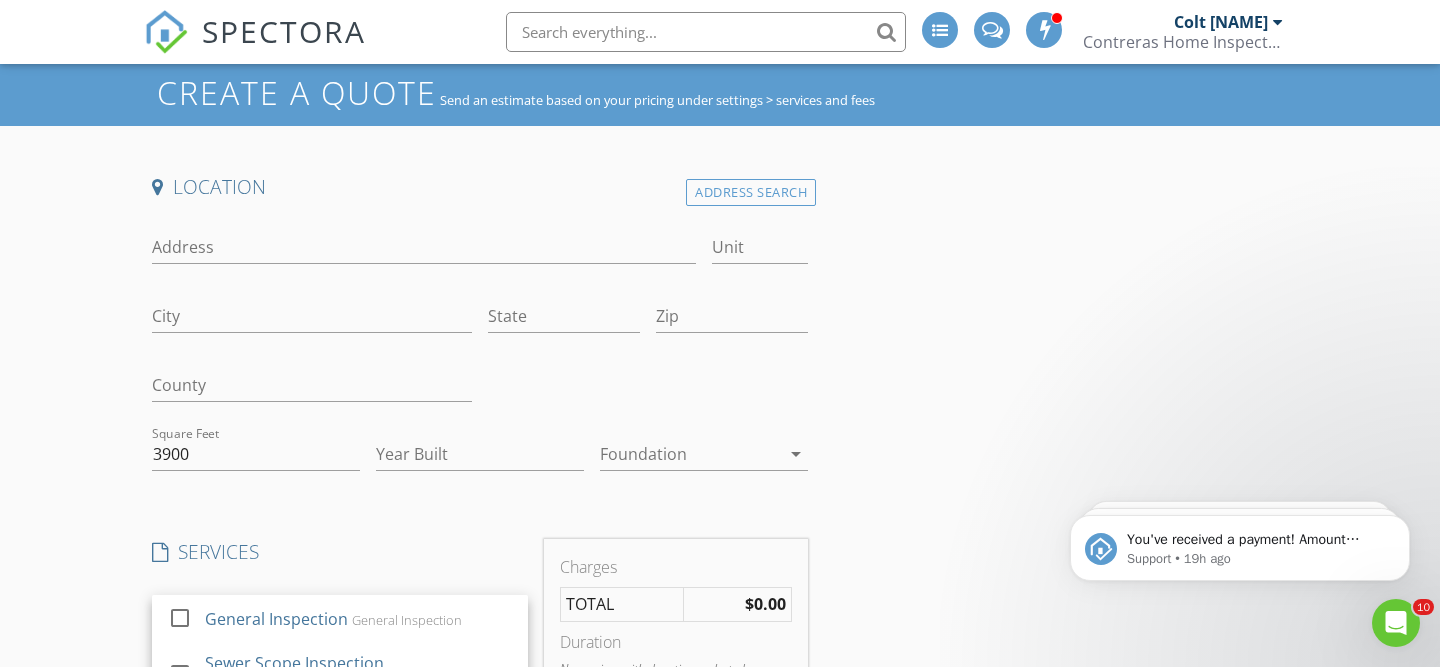 click on "General Inspection" at bounding box center [276, 619] 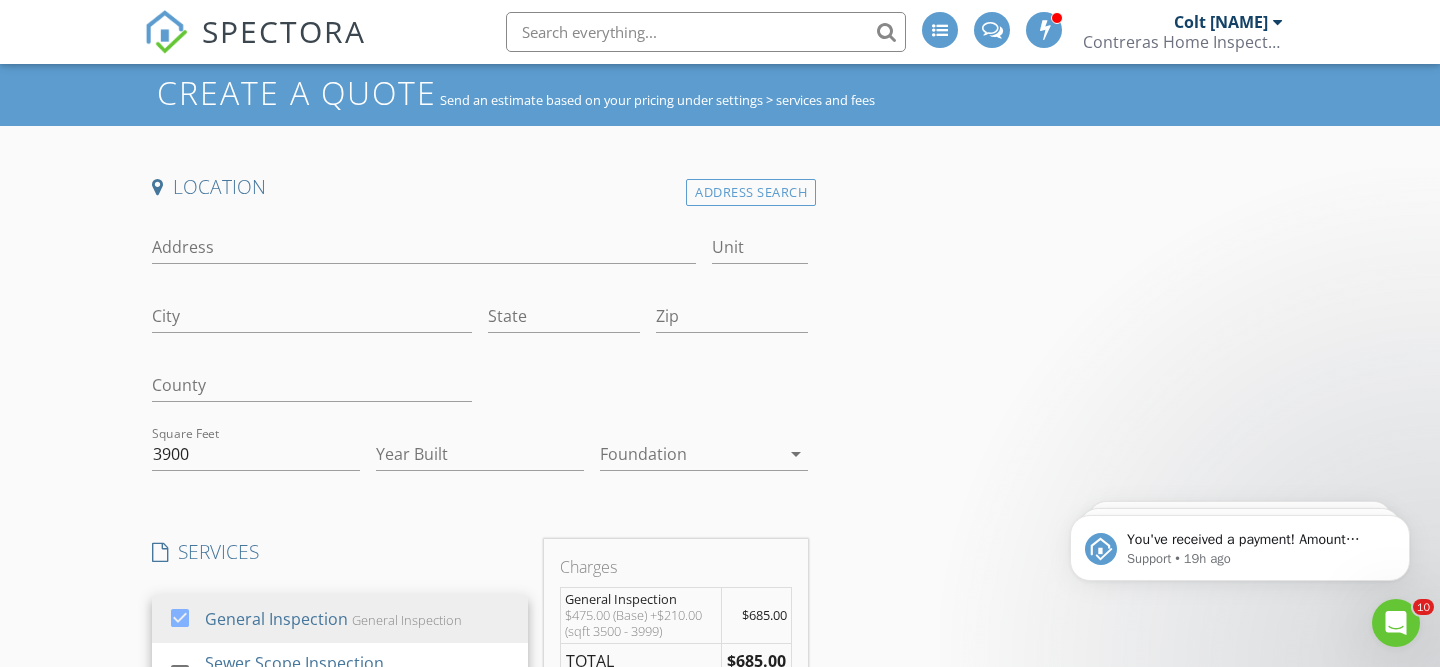 click on "Create a Quote   Send an estimate based on your pricing under settings > services and
fees
Location
Address Search       Address   Unit   City   State   Zip   County     Square Feet 3900   Year Built   Foundation arrow_drop_down
SERVICES
check_box   General Inspection   General Inspection check_box_outline_blank   Sewer Scope Inspection   Sewer Line Inspection from Building to Street check_box_outline_blank   Mold Test (Air Sample)   4 Air Sample Tests check_box_outline_blank   Radon Testing   Radon Testing check_box_outline_blank   WDI   Wood Destroying Insects check_box_outline_blank   Well Inspection   Well Inspection (Yield Test)  check_box_outline_blank   Septic Inspection   Septic Inspection check_box_outline_blank   Water Sampling   Water Sampling (Includes Overnight Shipping) check_box_outline_blank   Detached Building   Barn, Shed, Shop check_box_outline_blank   Re-Inspection   check_box_outline_blank   Commercial Inspection" at bounding box center (720, 760) 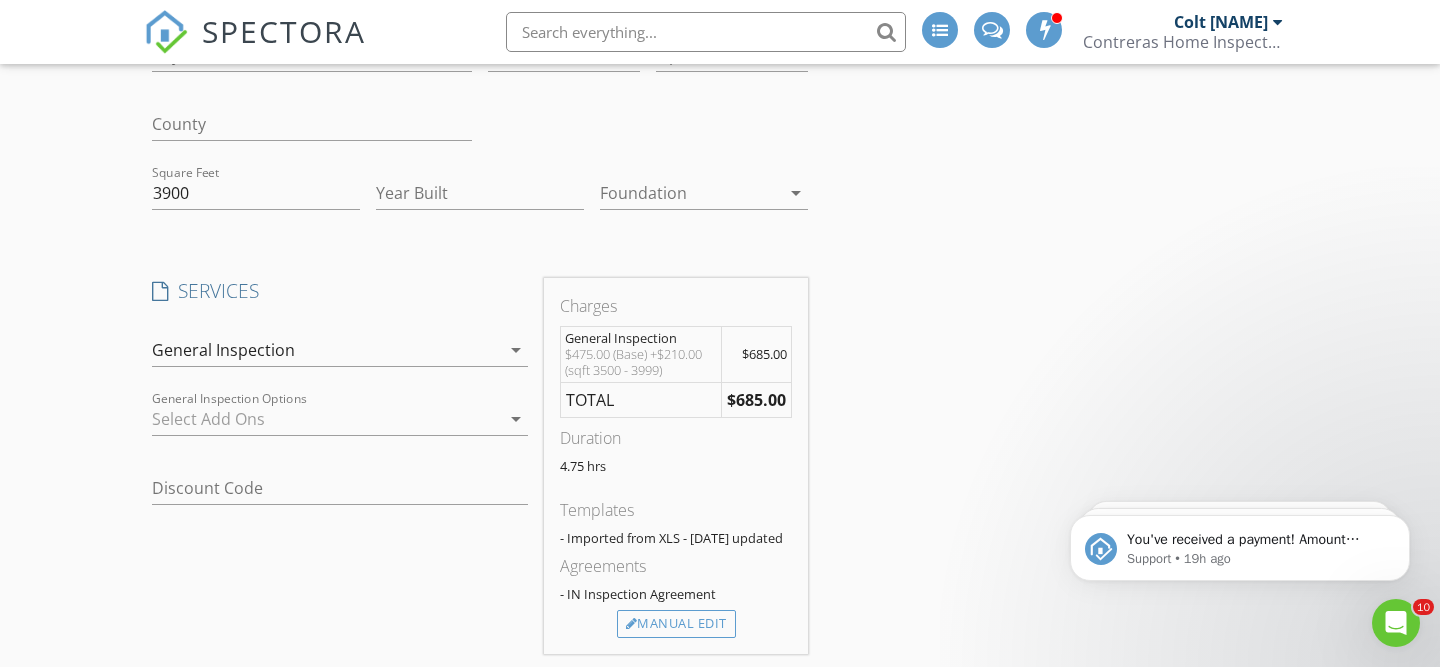 scroll, scrollTop: 330, scrollLeft: 0, axis: vertical 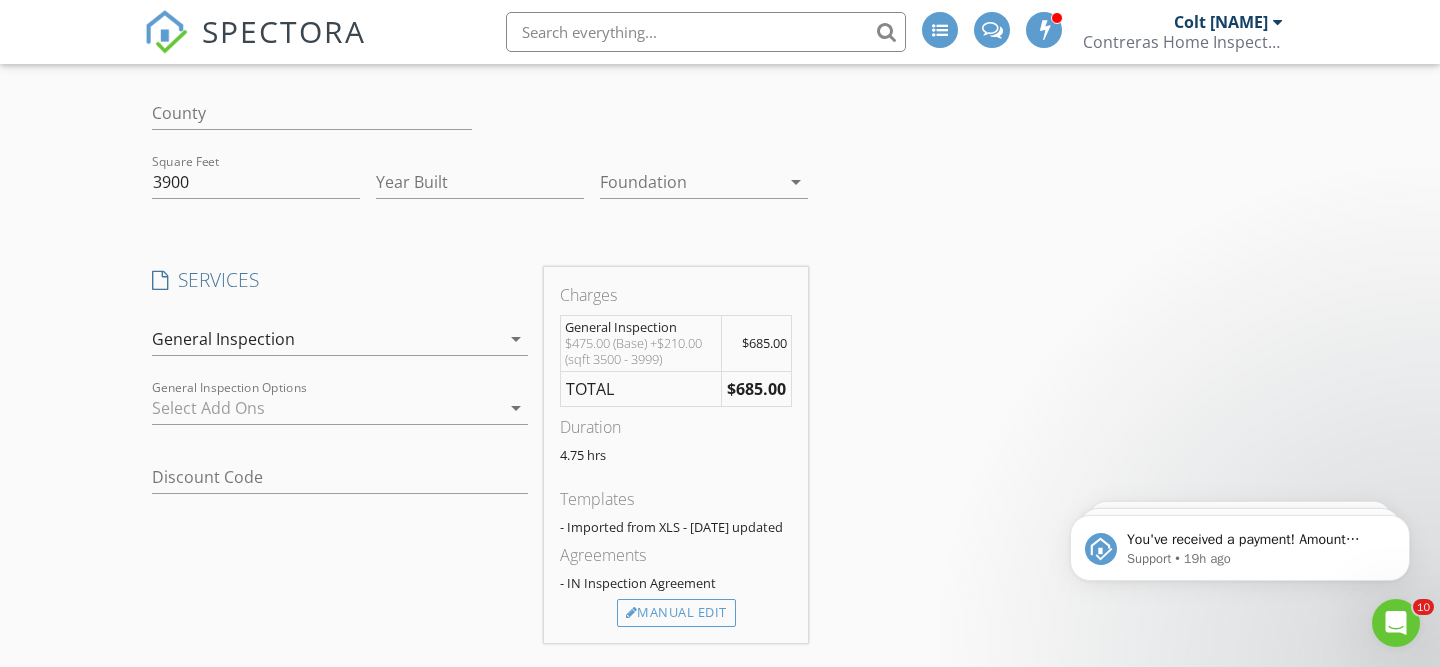 click at bounding box center (326, 408) 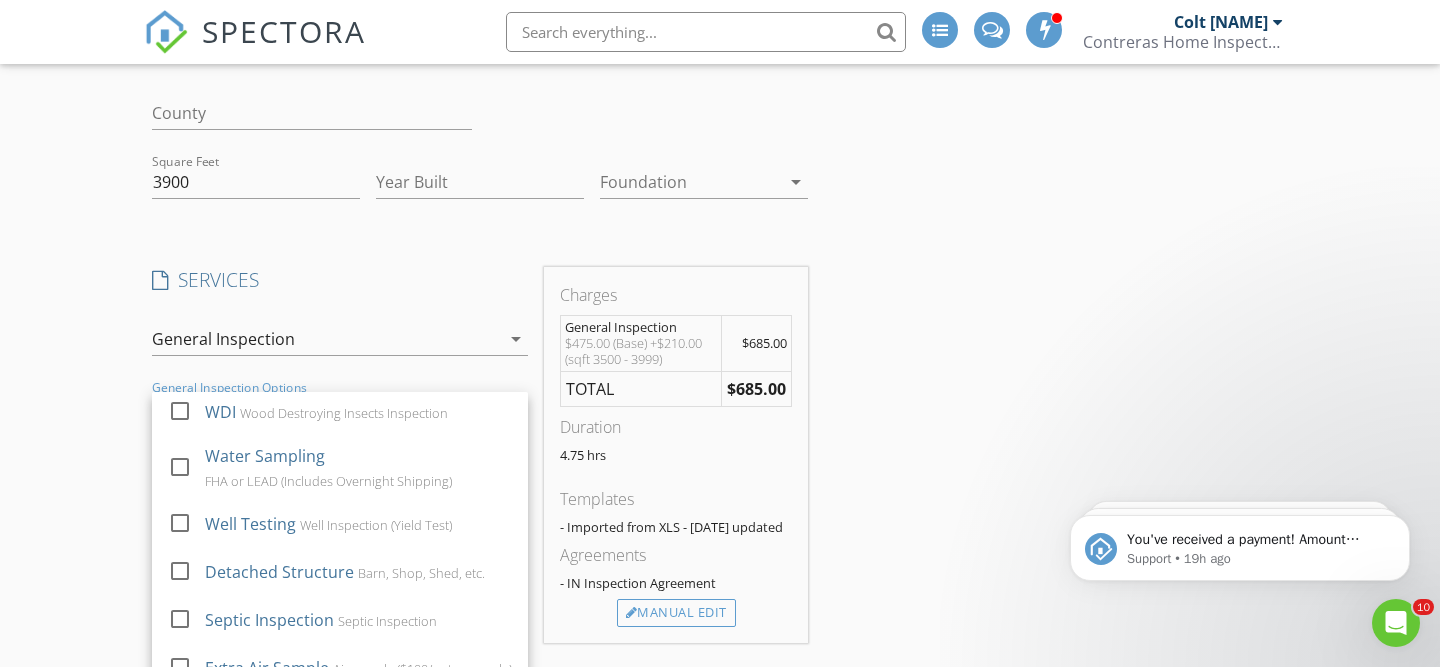 scroll, scrollTop: 167, scrollLeft: 0, axis: vertical 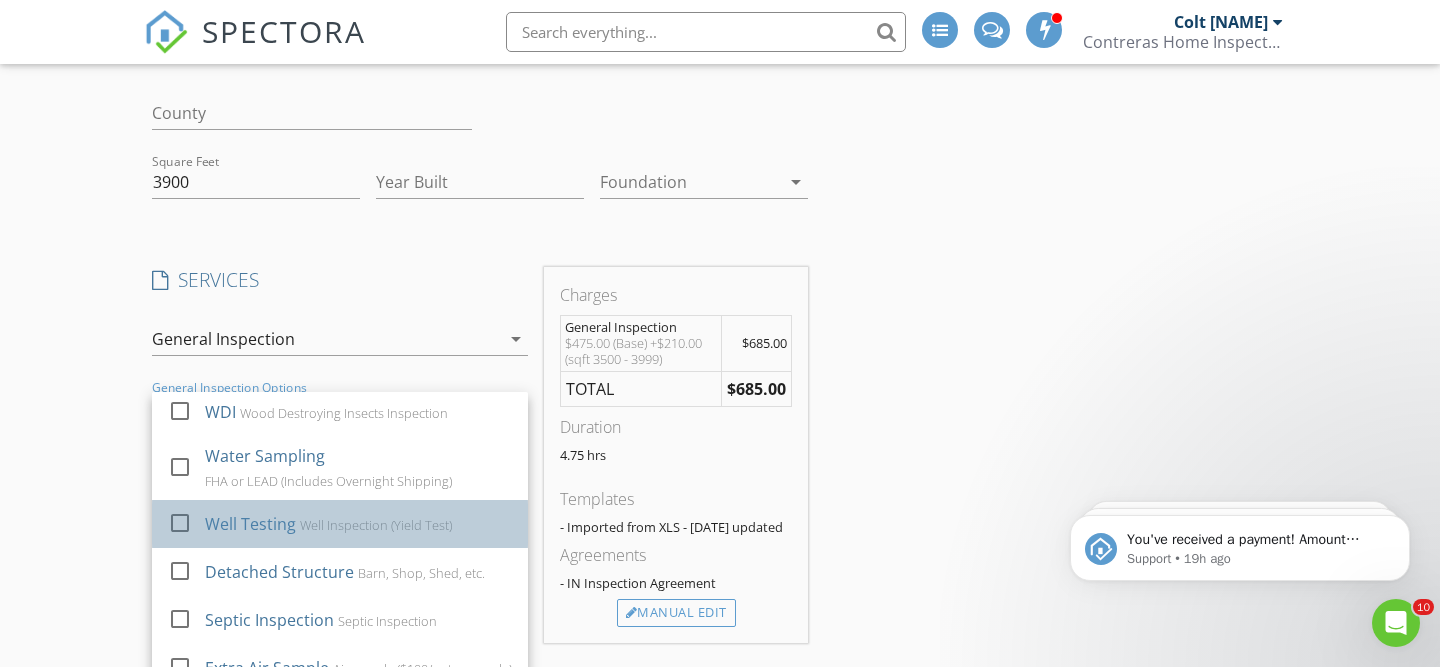 click on "Well Testing" at bounding box center [250, 524] 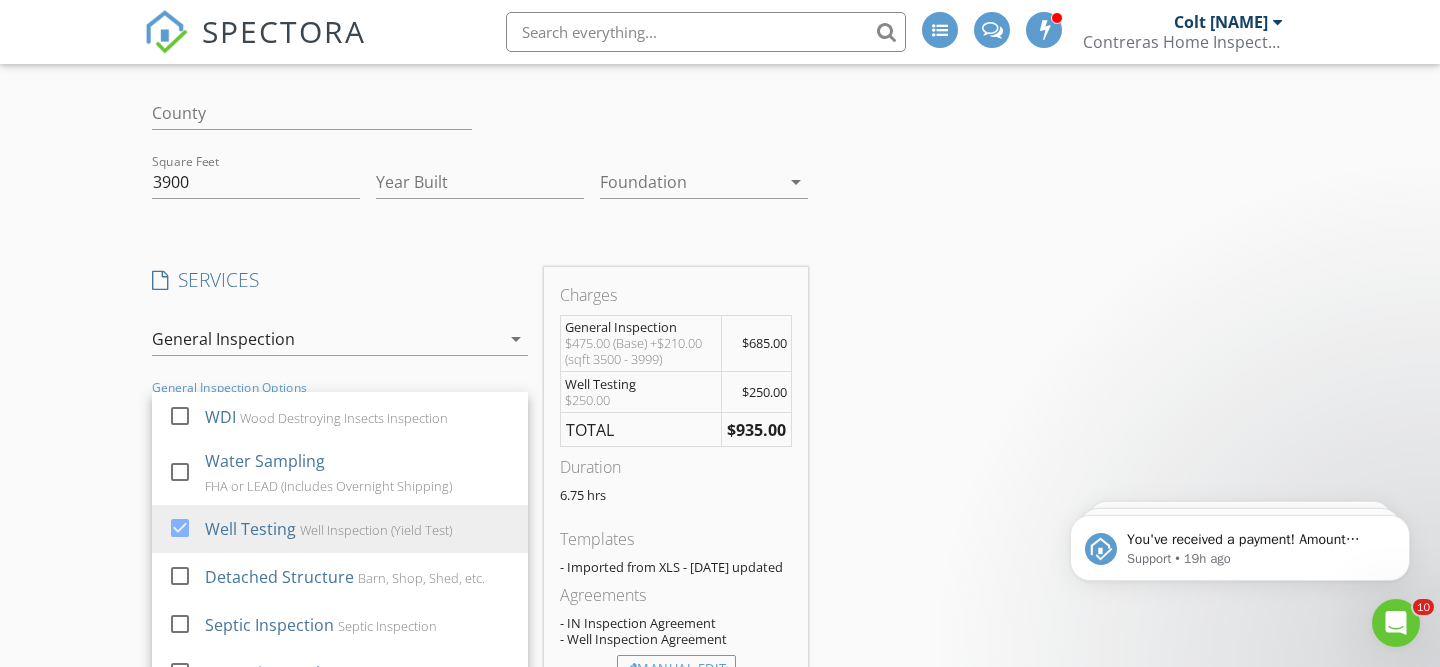 scroll, scrollTop: 180, scrollLeft: 0, axis: vertical 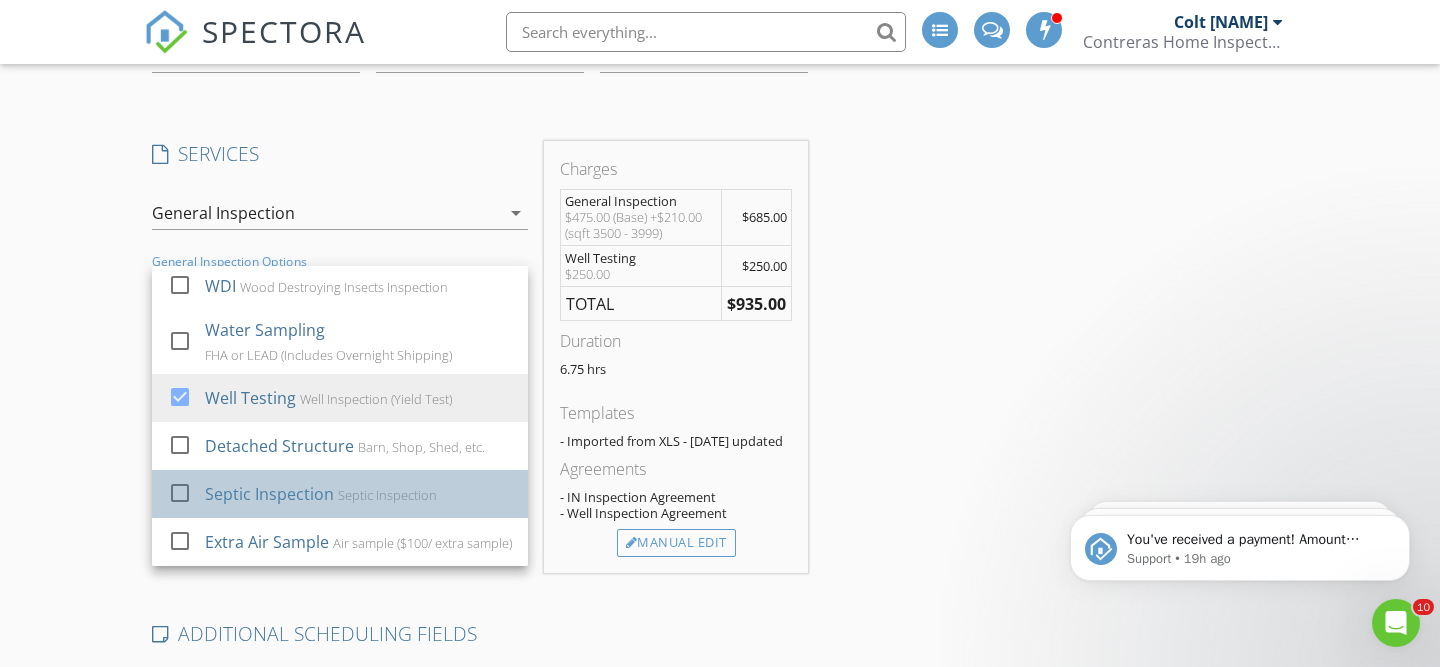 click on "Septic Inspection" at bounding box center [269, 494] 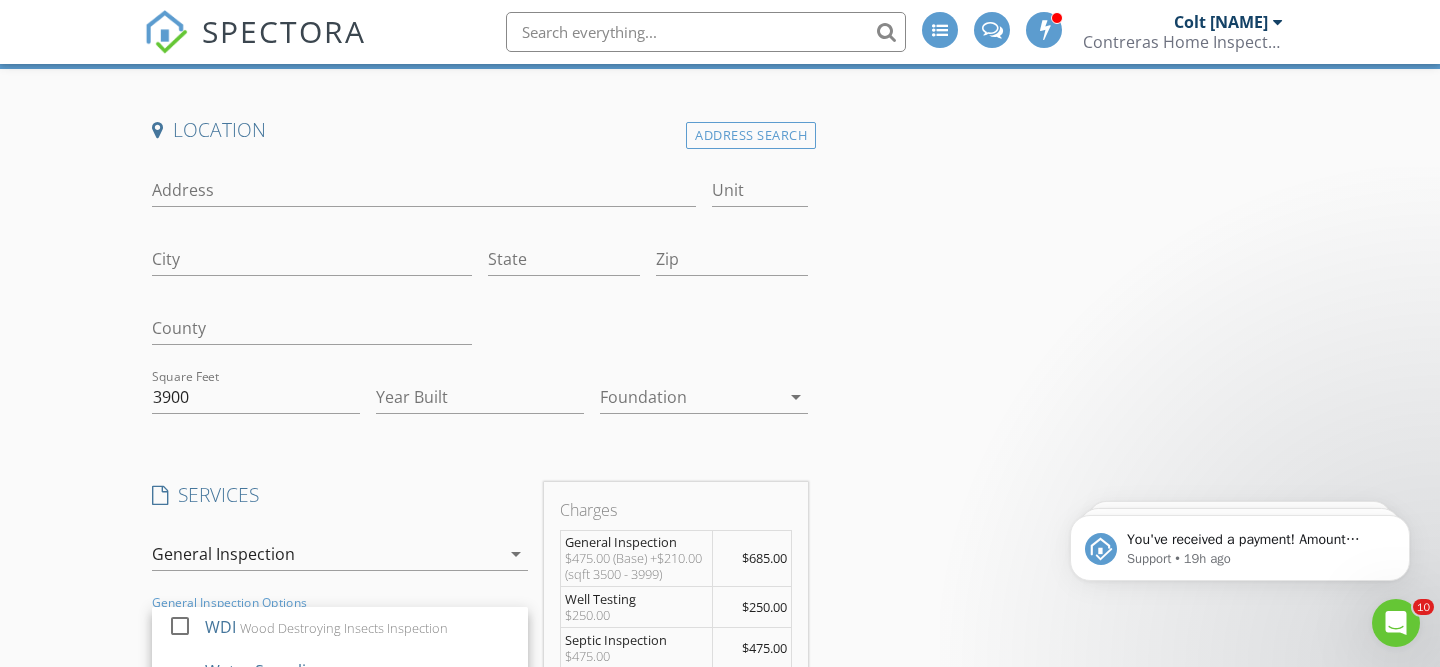 scroll, scrollTop: 0, scrollLeft: 0, axis: both 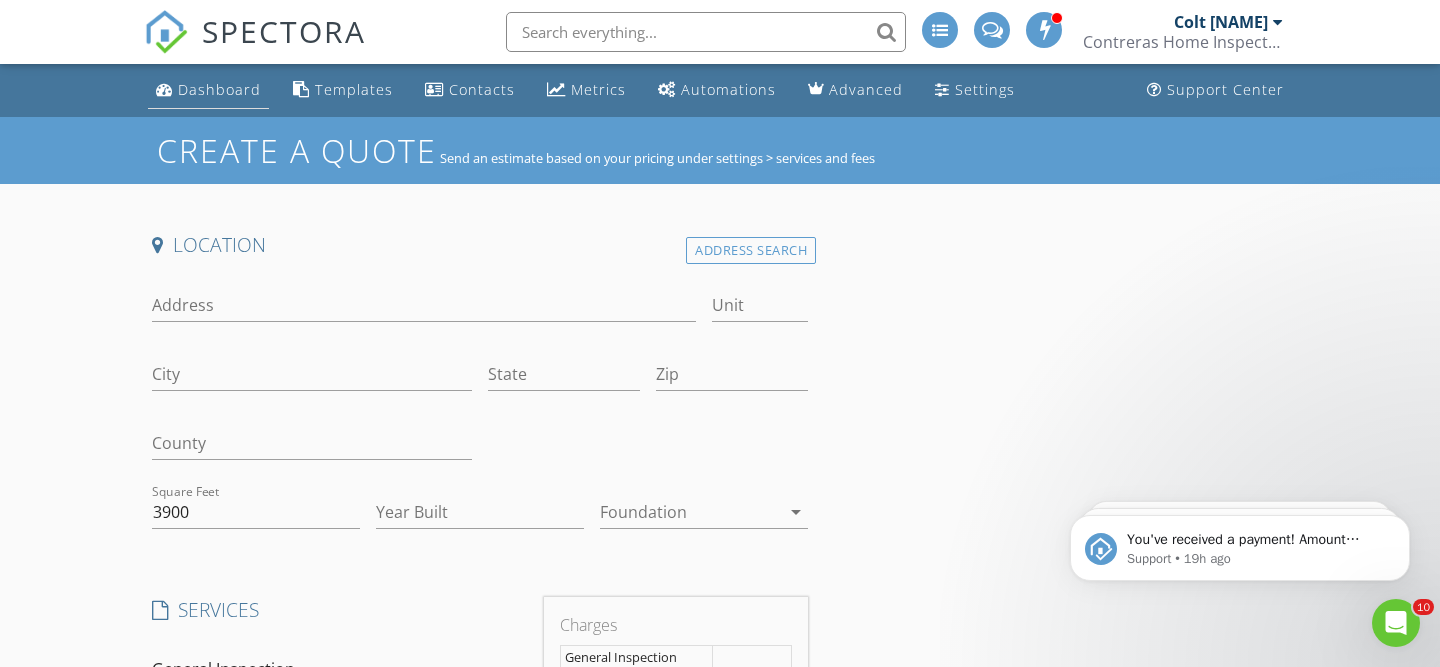 click on "Dashboard" at bounding box center [219, 89] 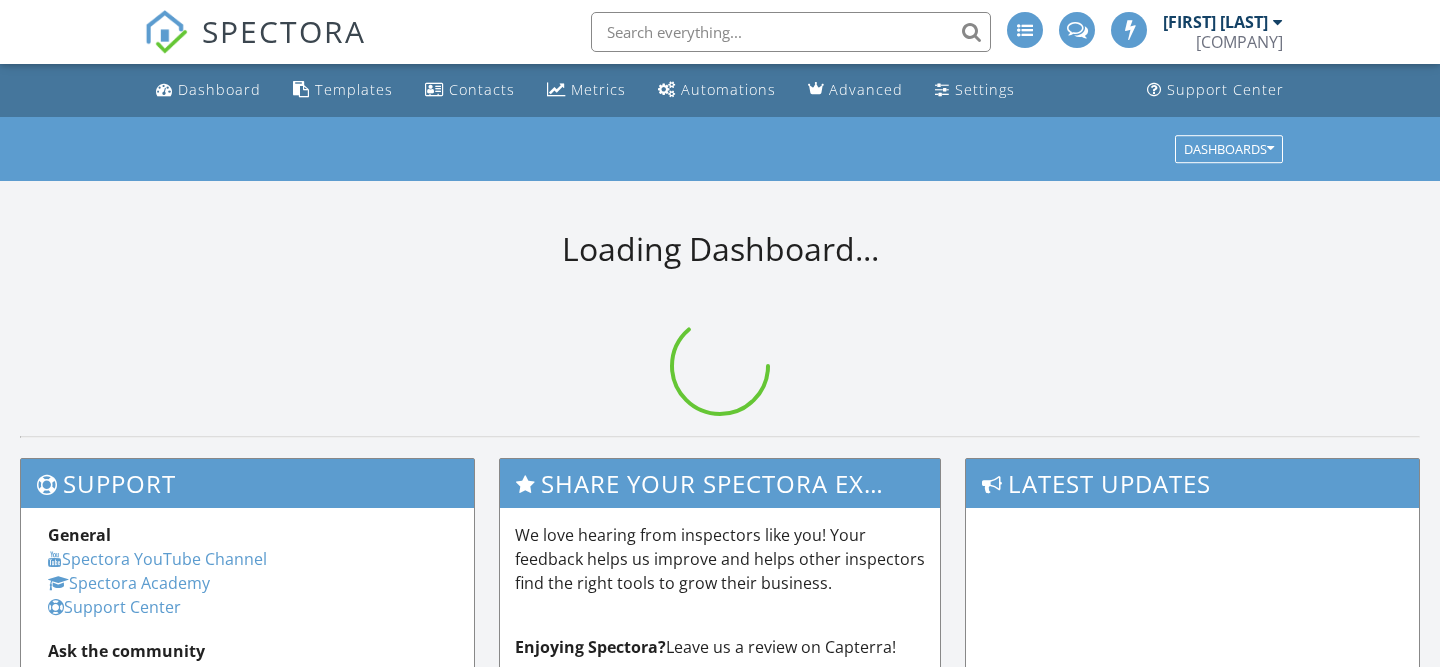 scroll, scrollTop: 0, scrollLeft: 0, axis: both 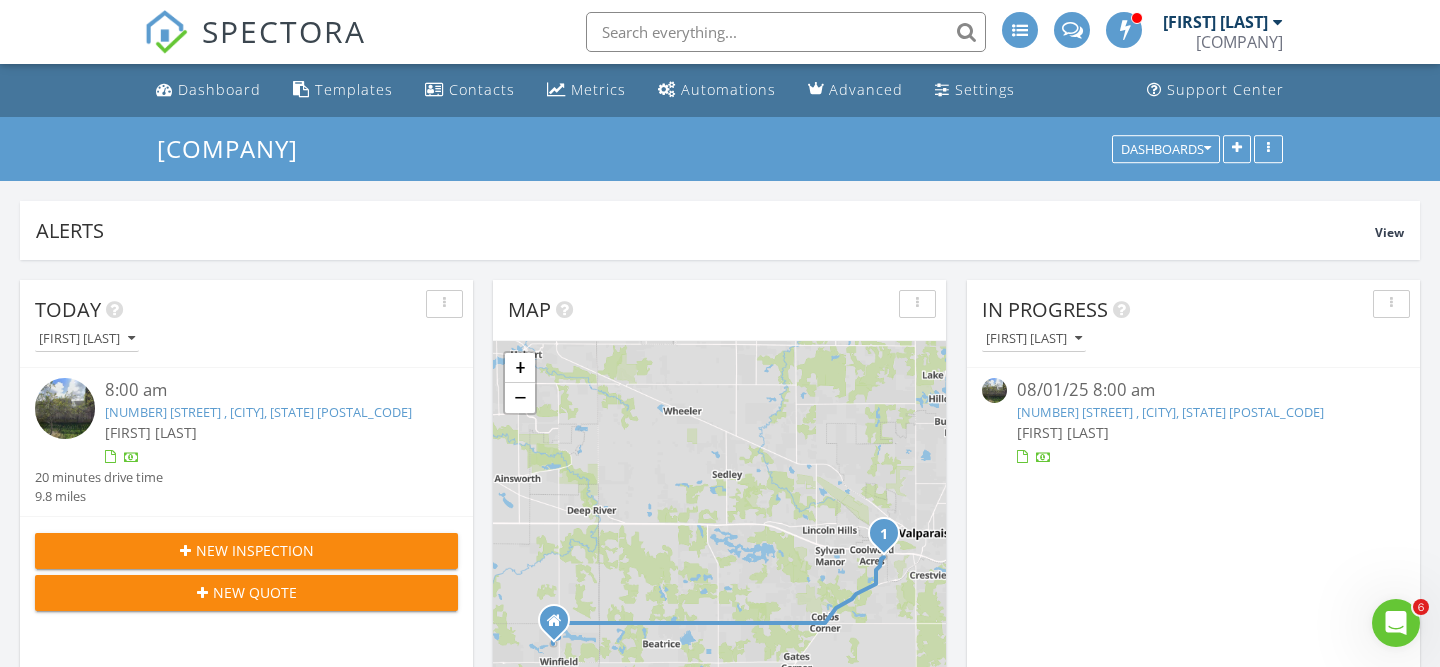 click on "New Inspection" at bounding box center [246, 551] 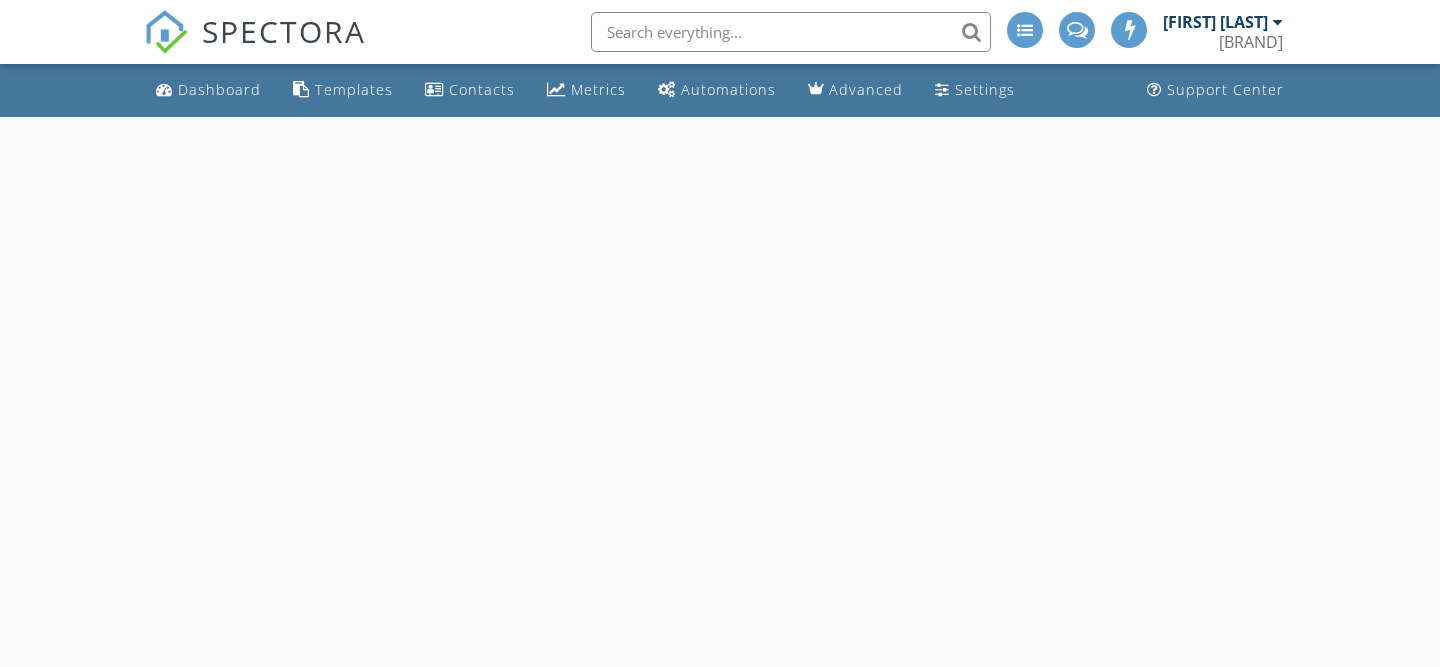 scroll, scrollTop: 0, scrollLeft: 0, axis: both 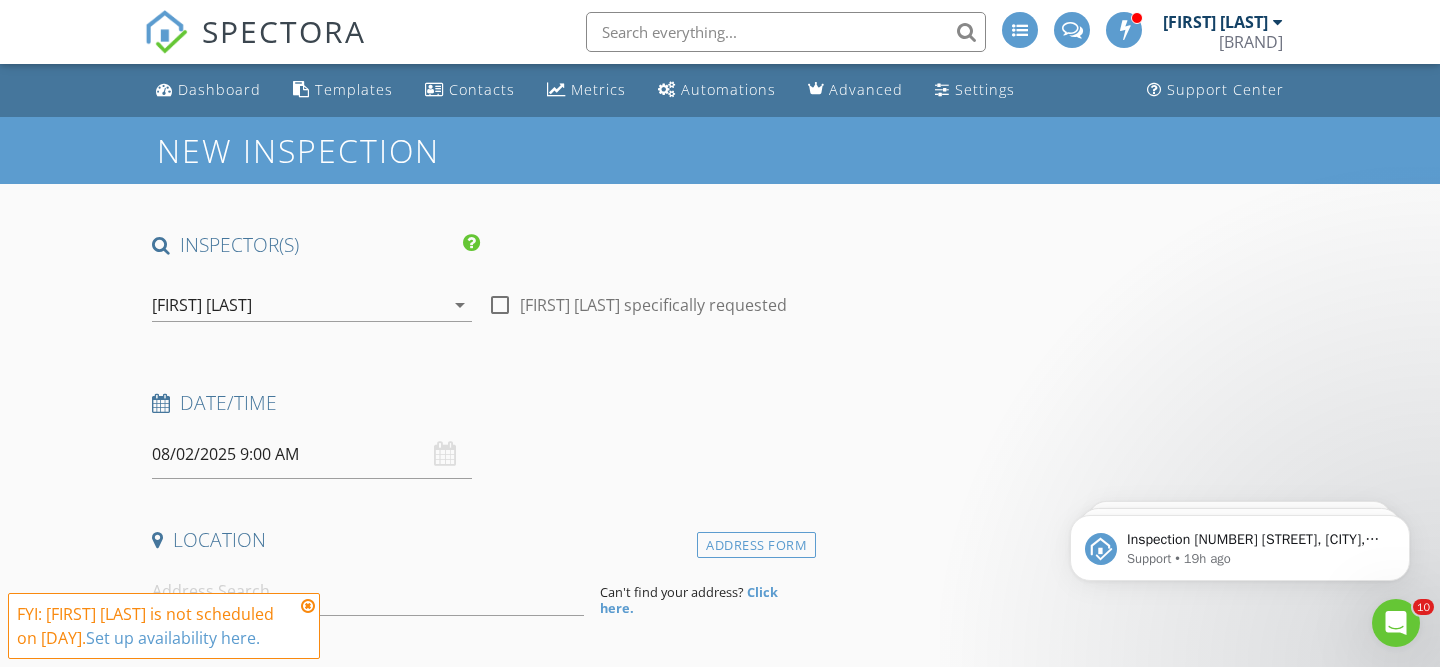 click on "08/02/2025 9:00 AM" at bounding box center (312, 454) 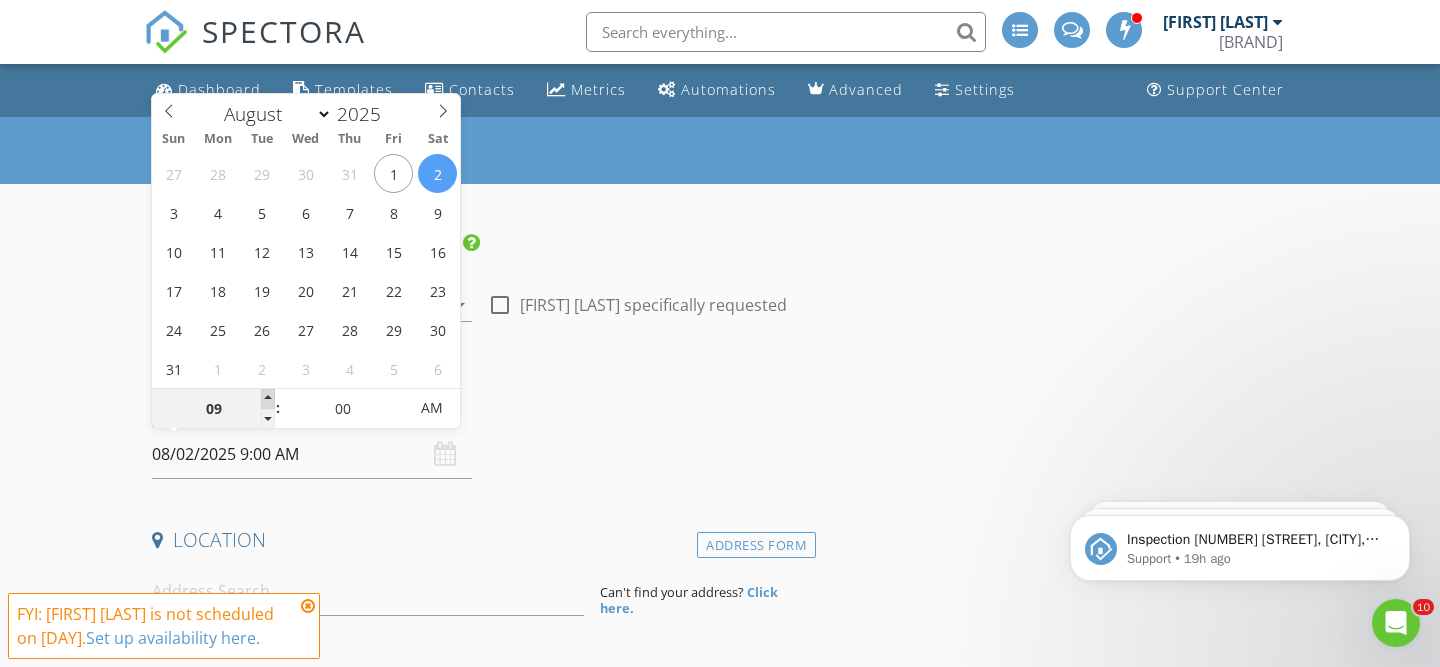 type on "10" 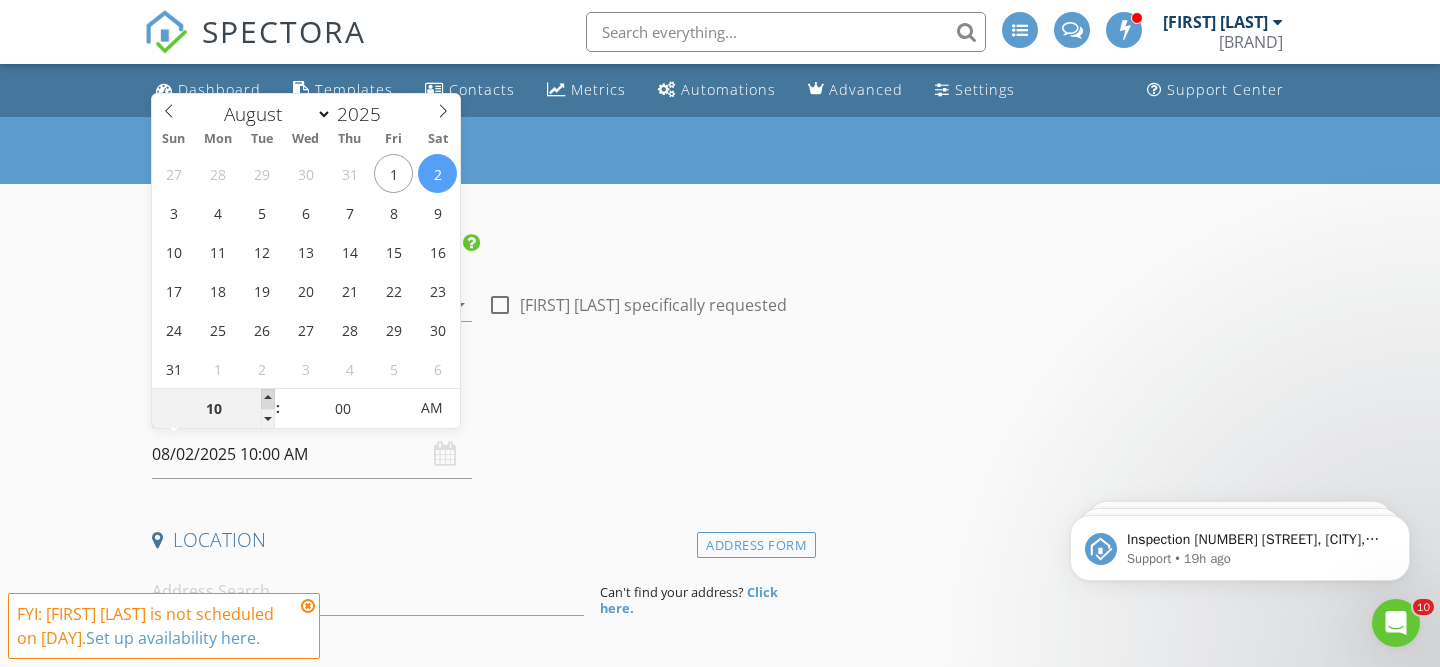 click at bounding box center (268, 399) 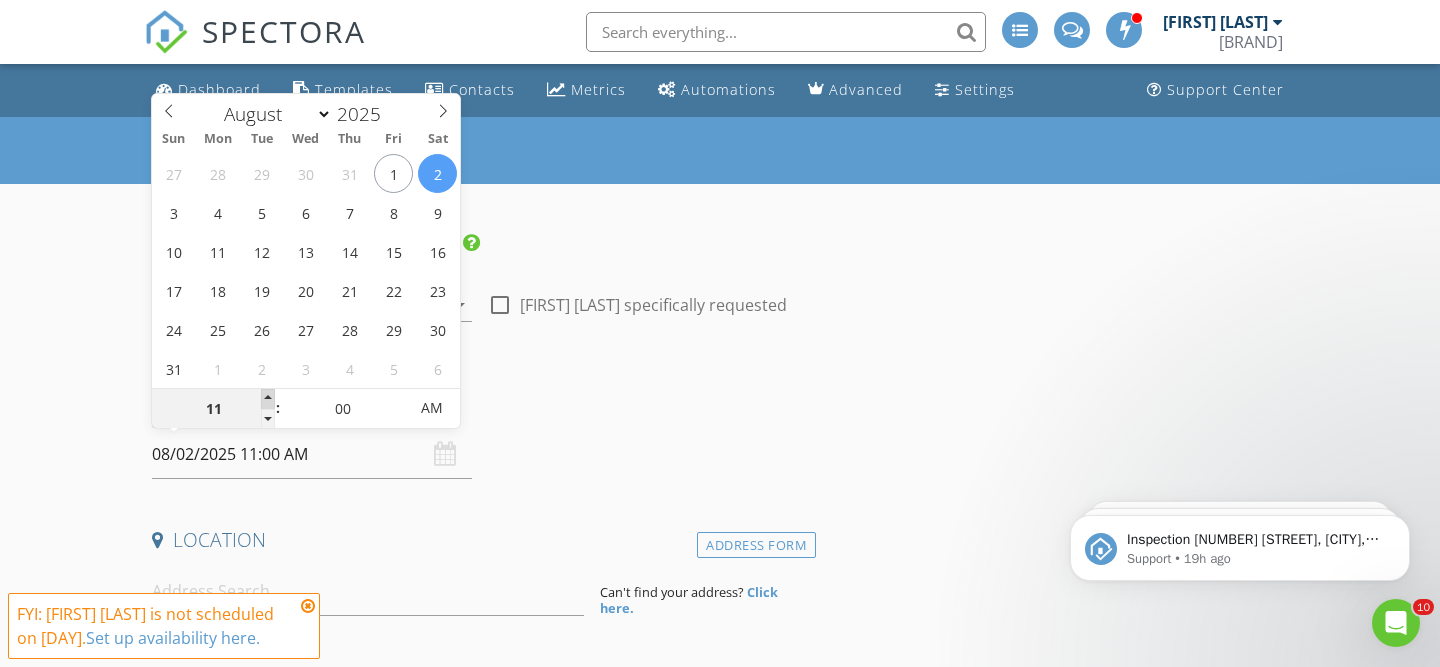 click at bounding box center [268, 399] 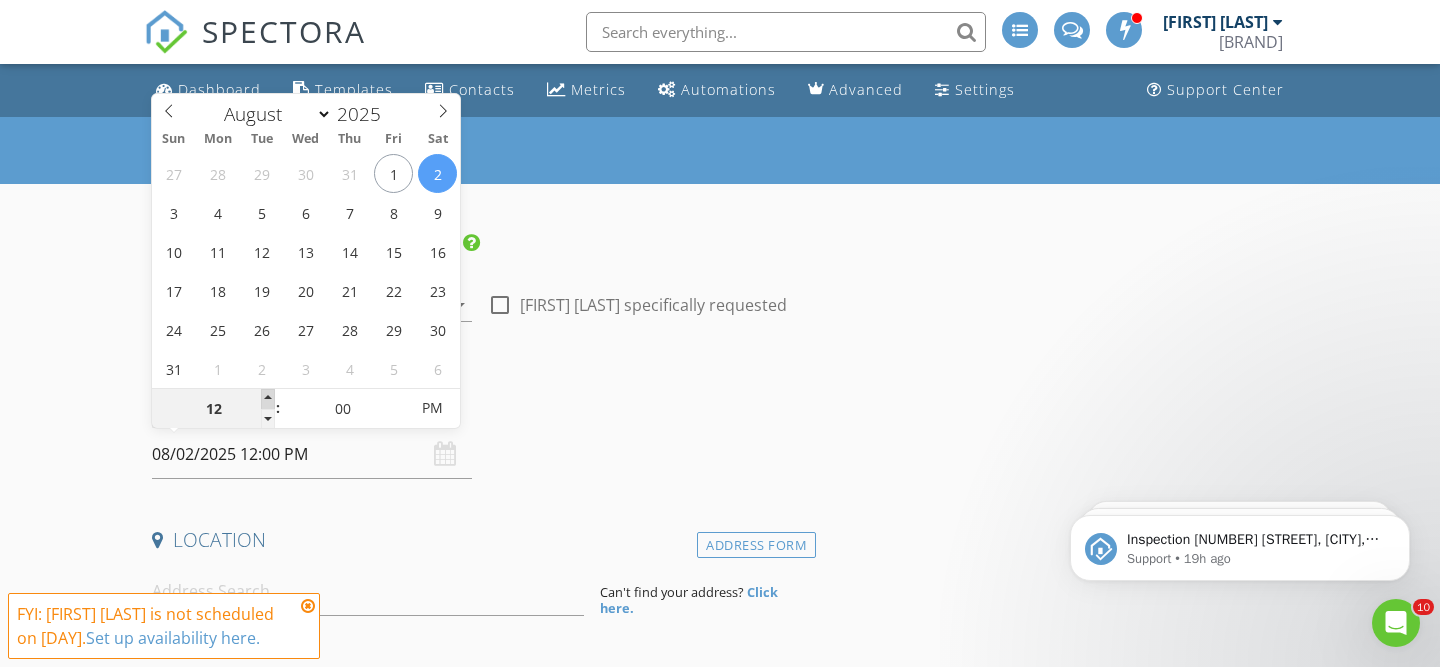 click at bounding box center (268, 399) 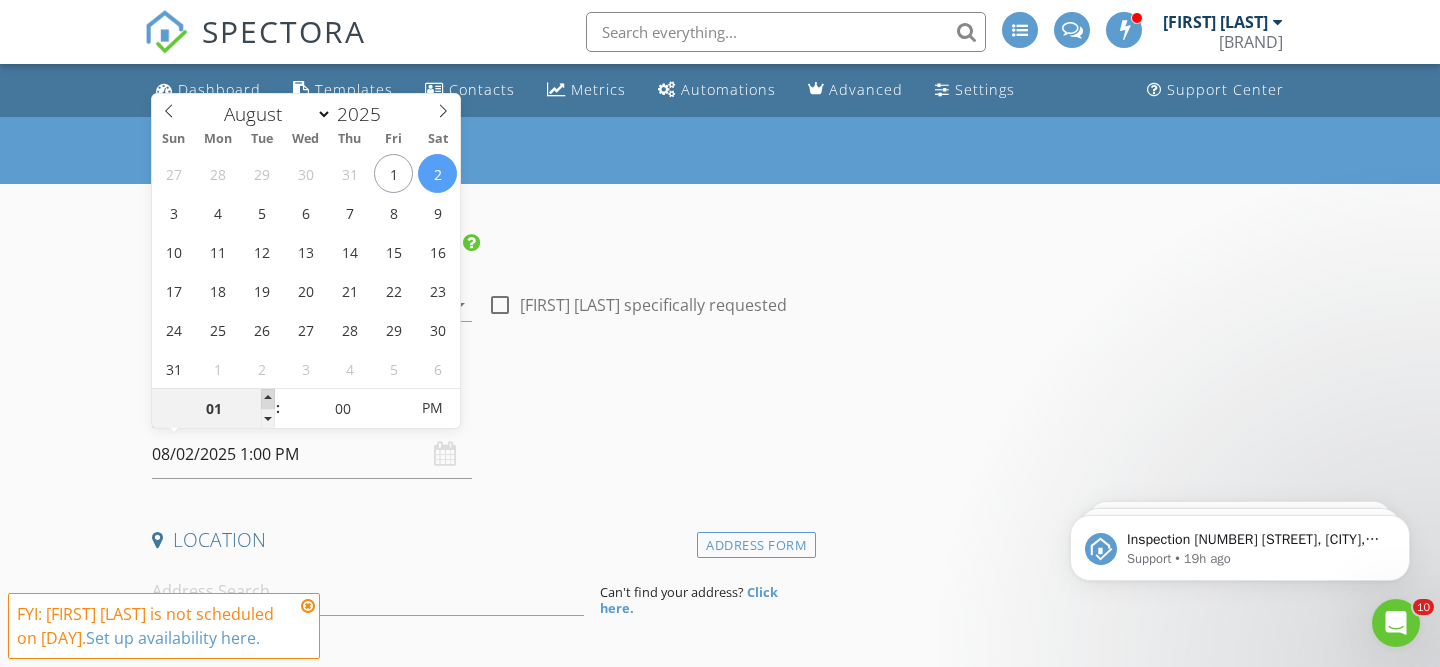 click at bounding box center (268, 399) 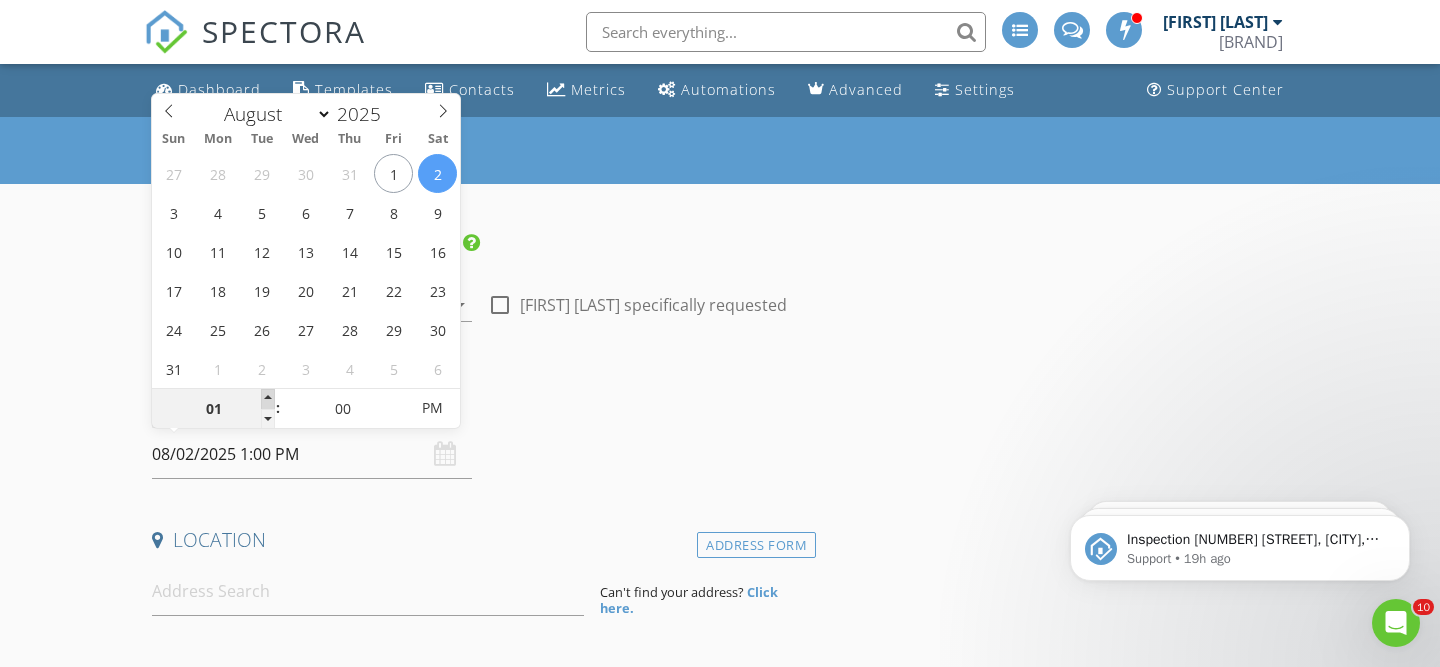 type on "02" 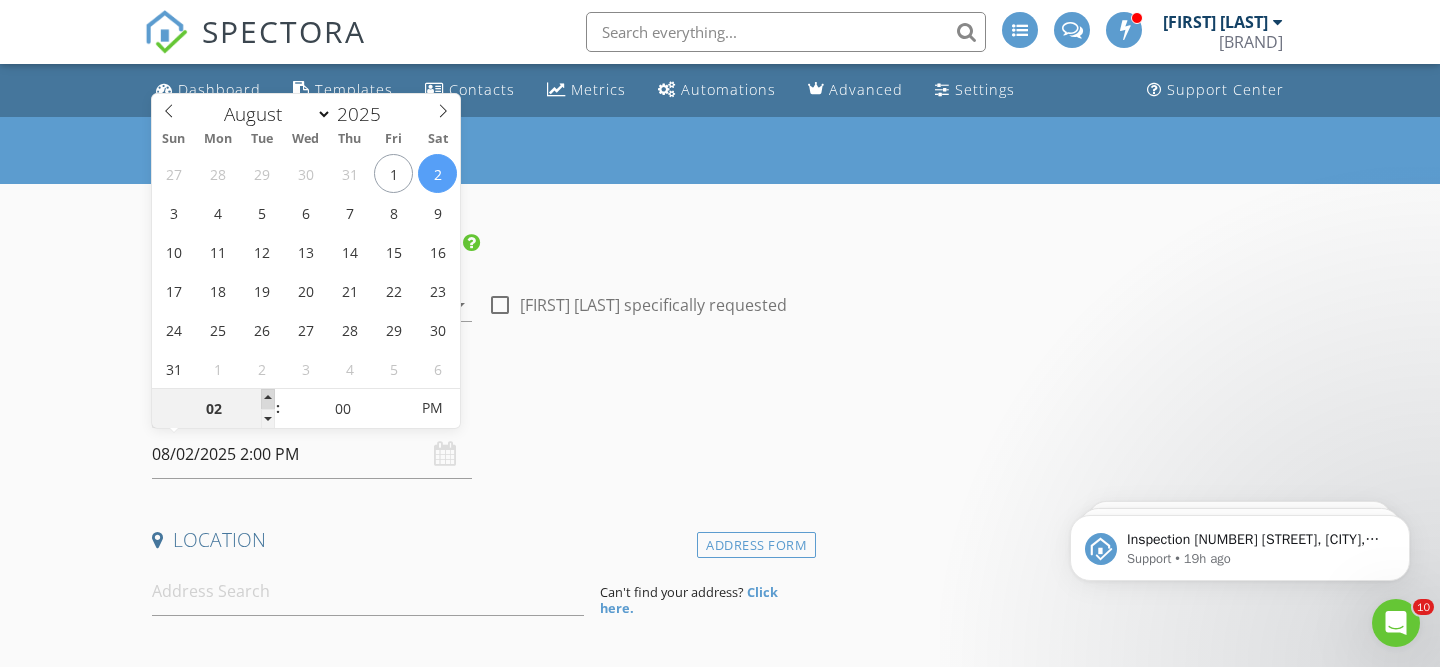 click at bounding box center [268, 399] 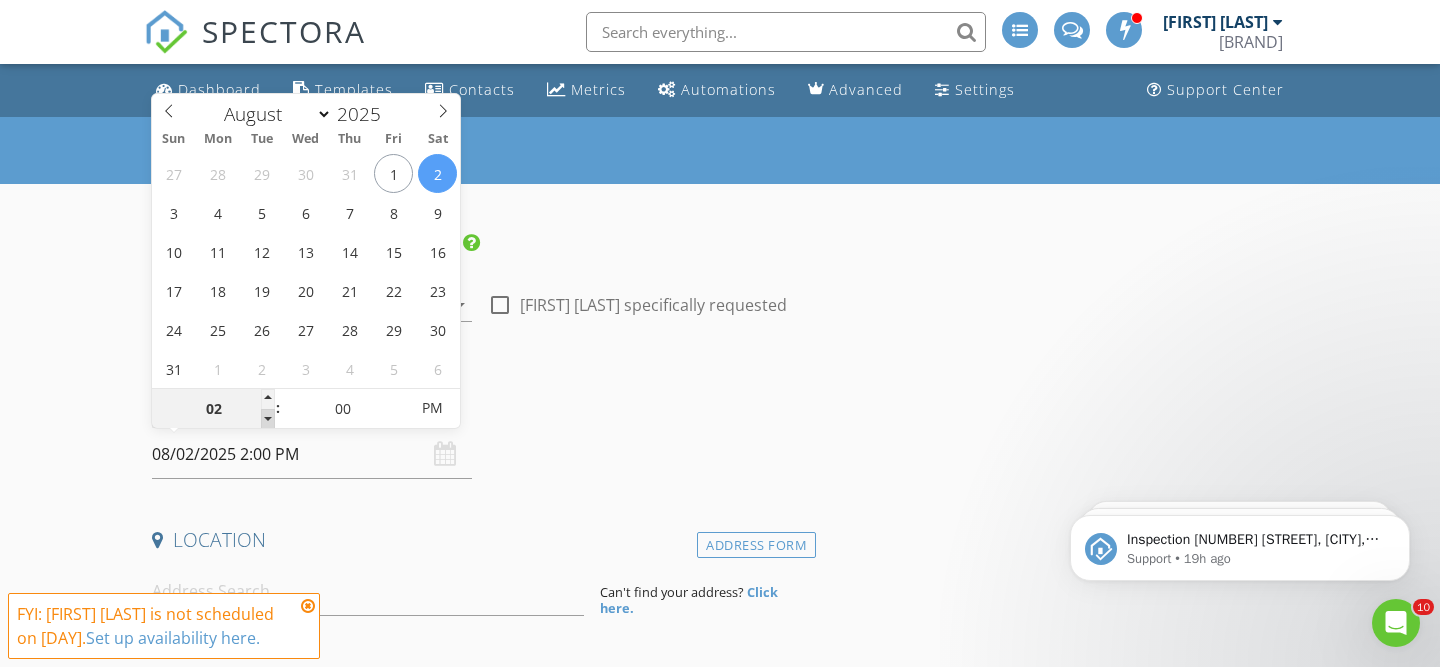 type on "01" 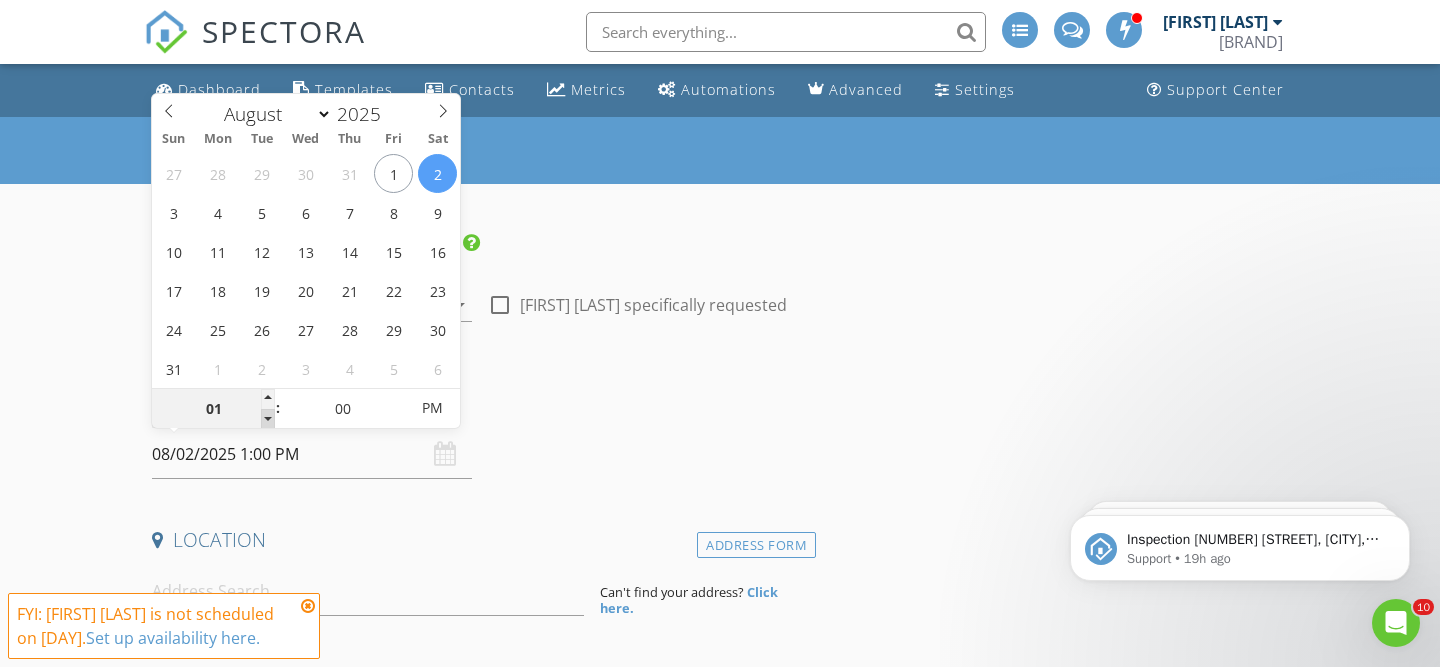 click at bounding box center [268, 419] 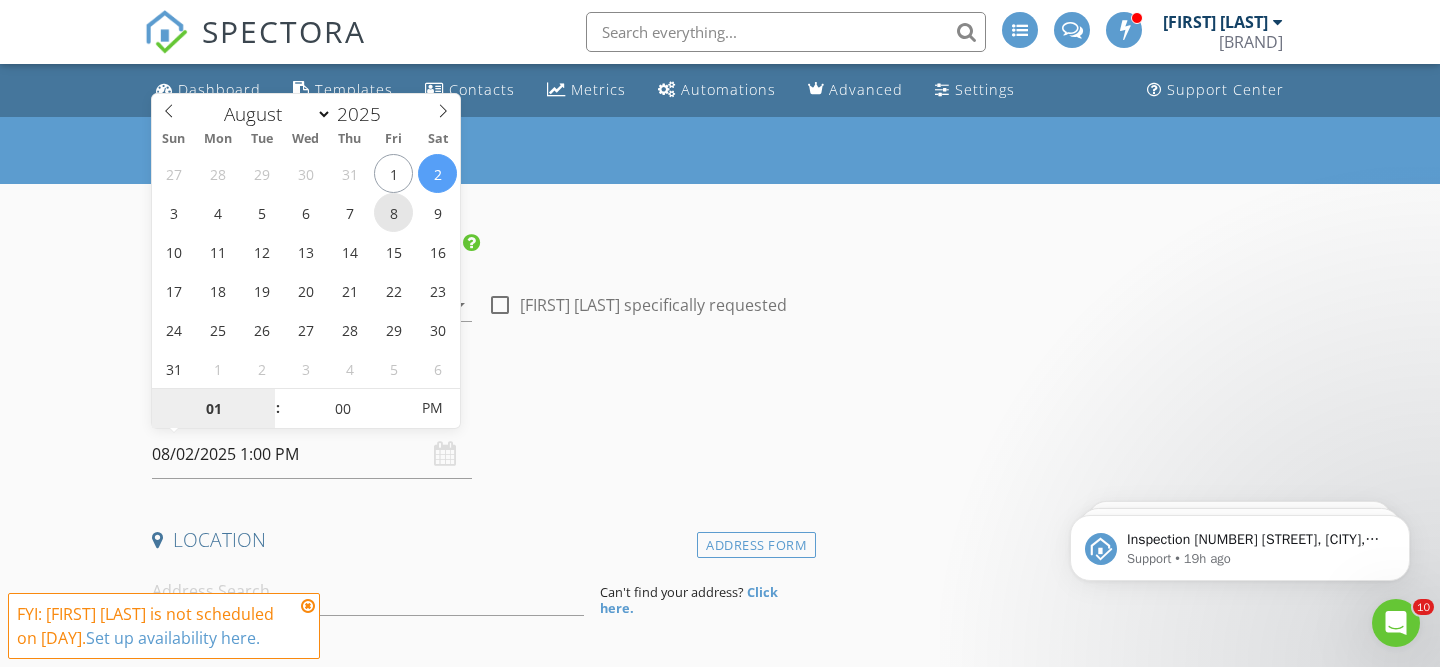 type on "08/08/2025 1:00 PM" 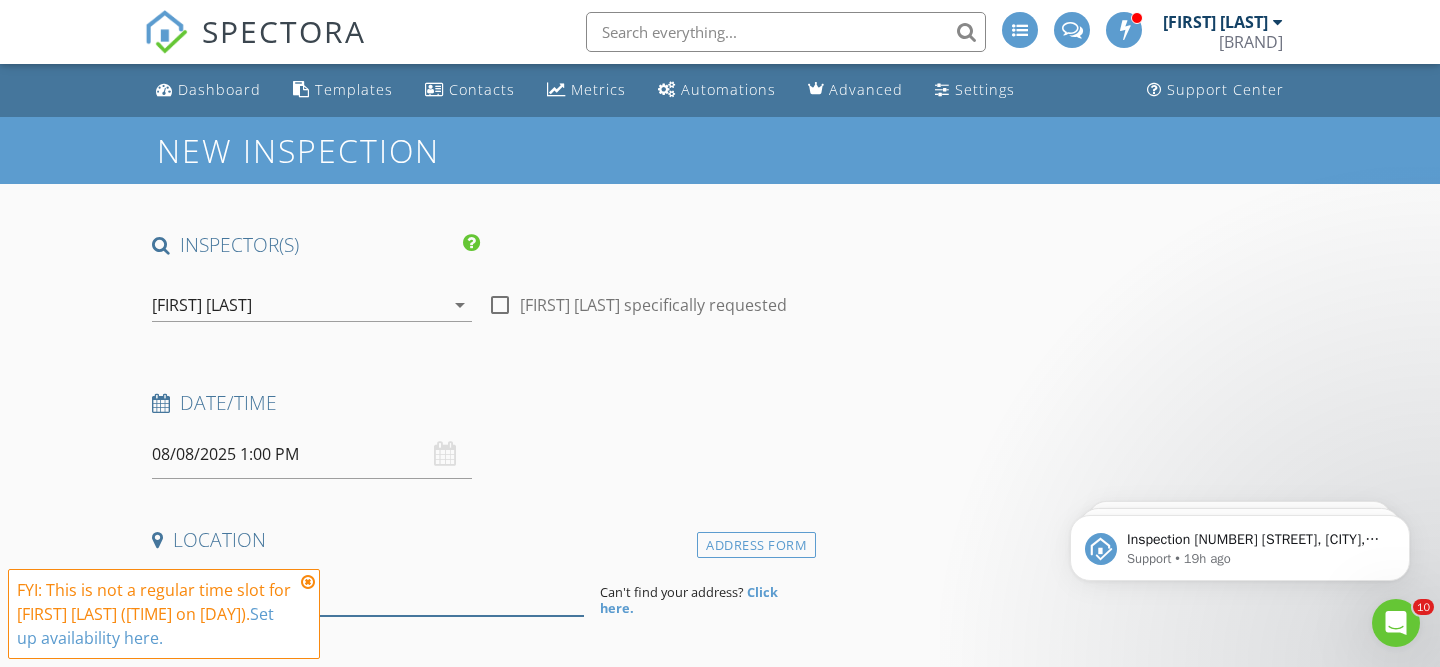 click at bounding box center (368, 591) 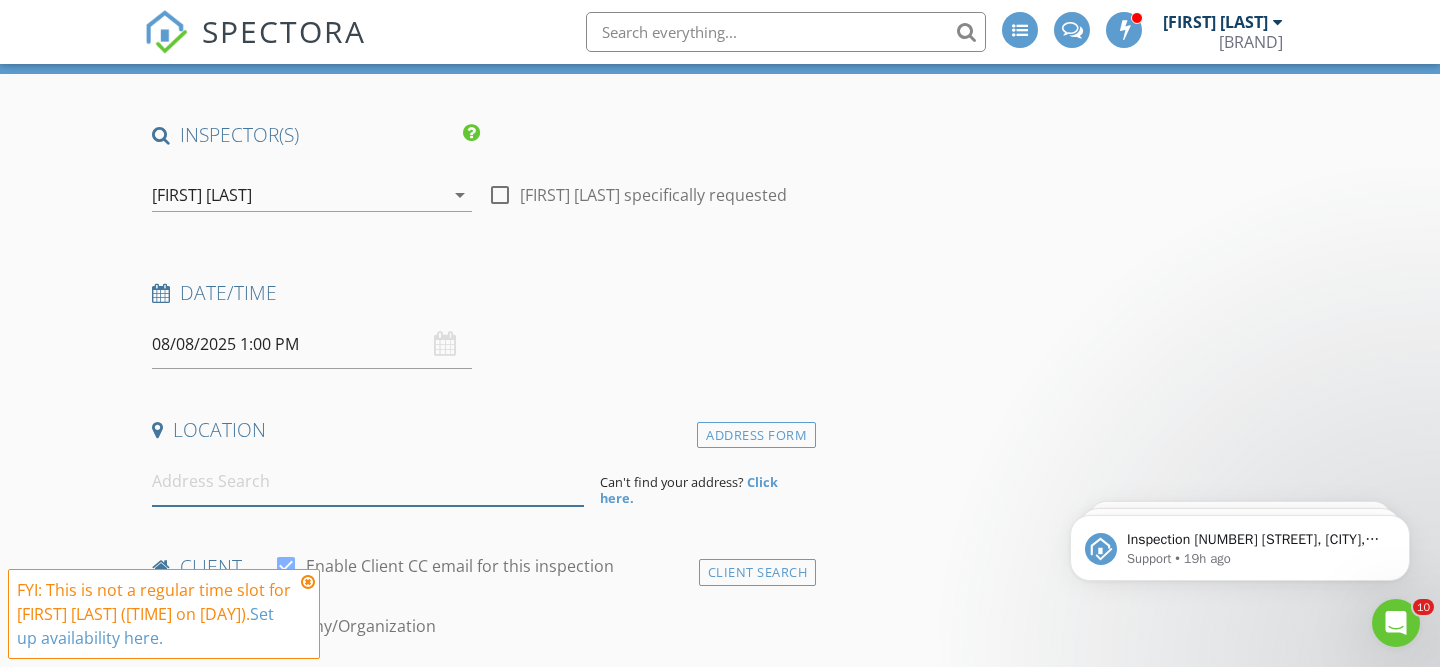 scroll, scrollTop: 122, scrollLeft: 0, axis: vertical 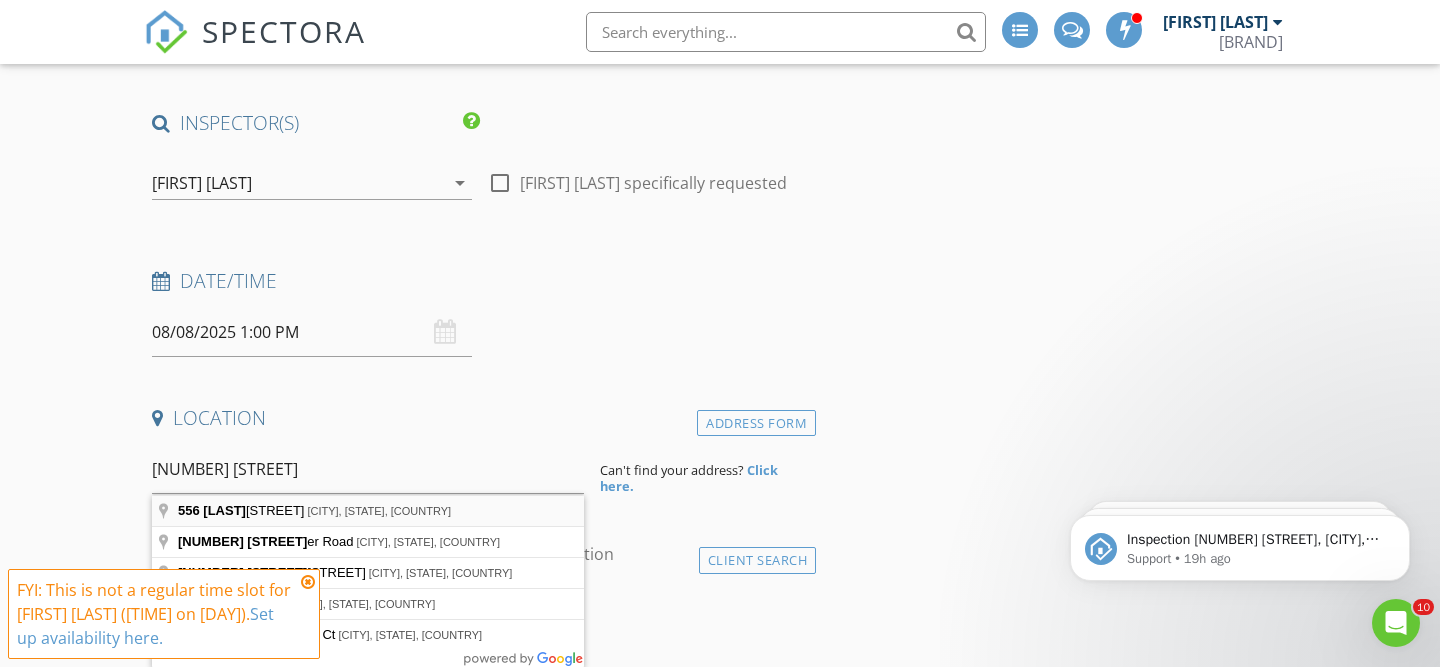 type on "556 Shatz Drive North, Valparaiso, IN, USA" 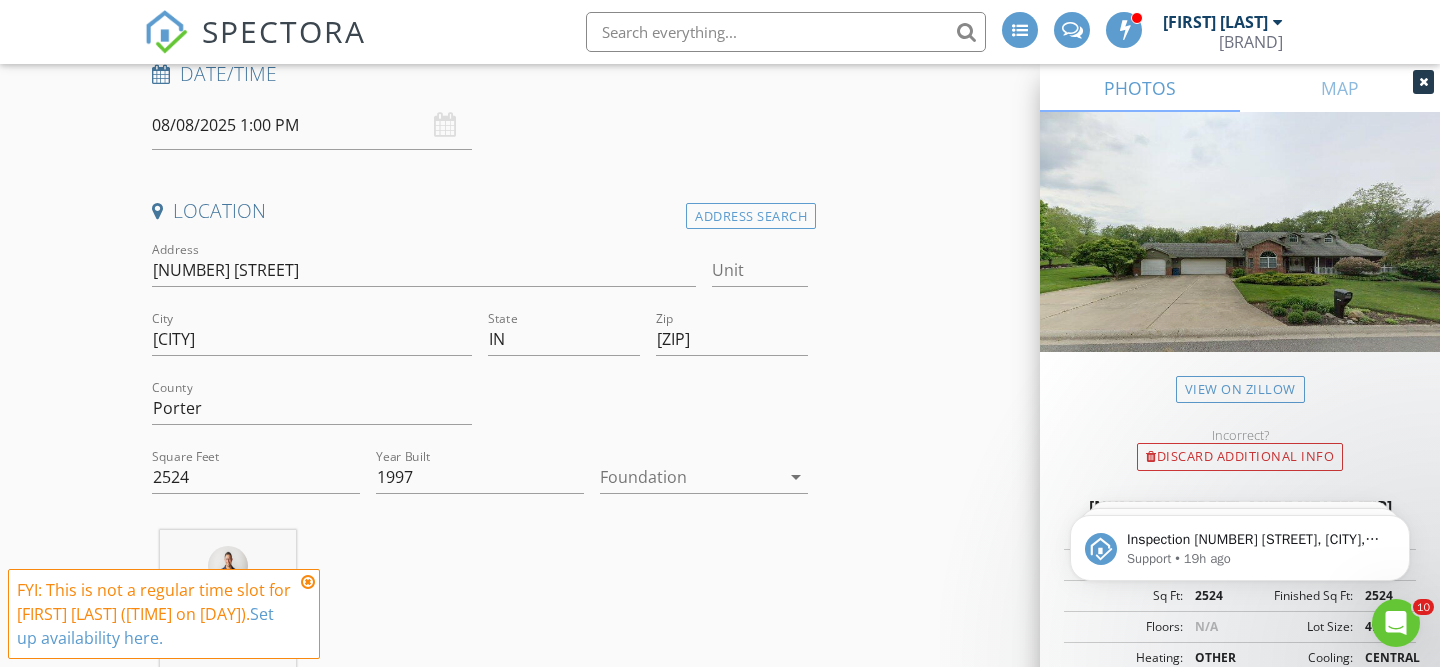 scroll, scrollTop: 328, scrollLeft: 0, axis: vertical 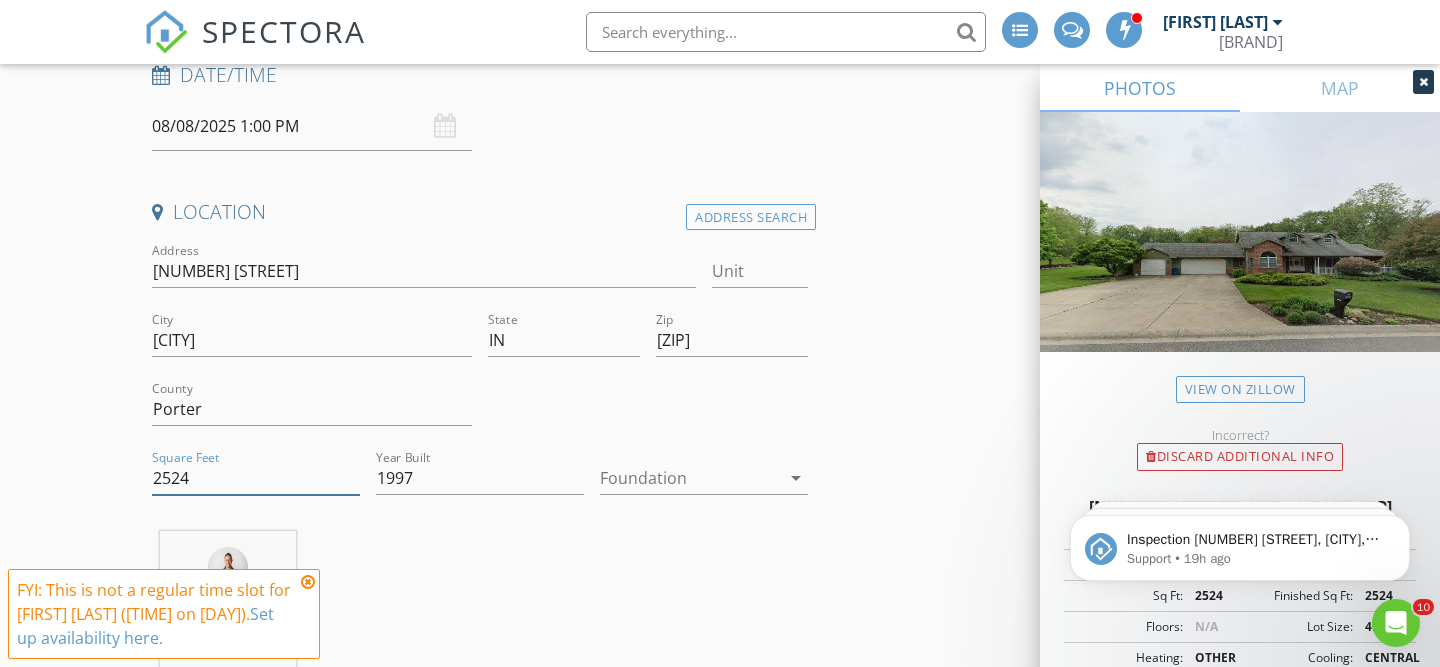 drag, startPoint x: 199, startPoint y: 476, endPoint x: 0, endPoint y: 474, distance: 199.01006 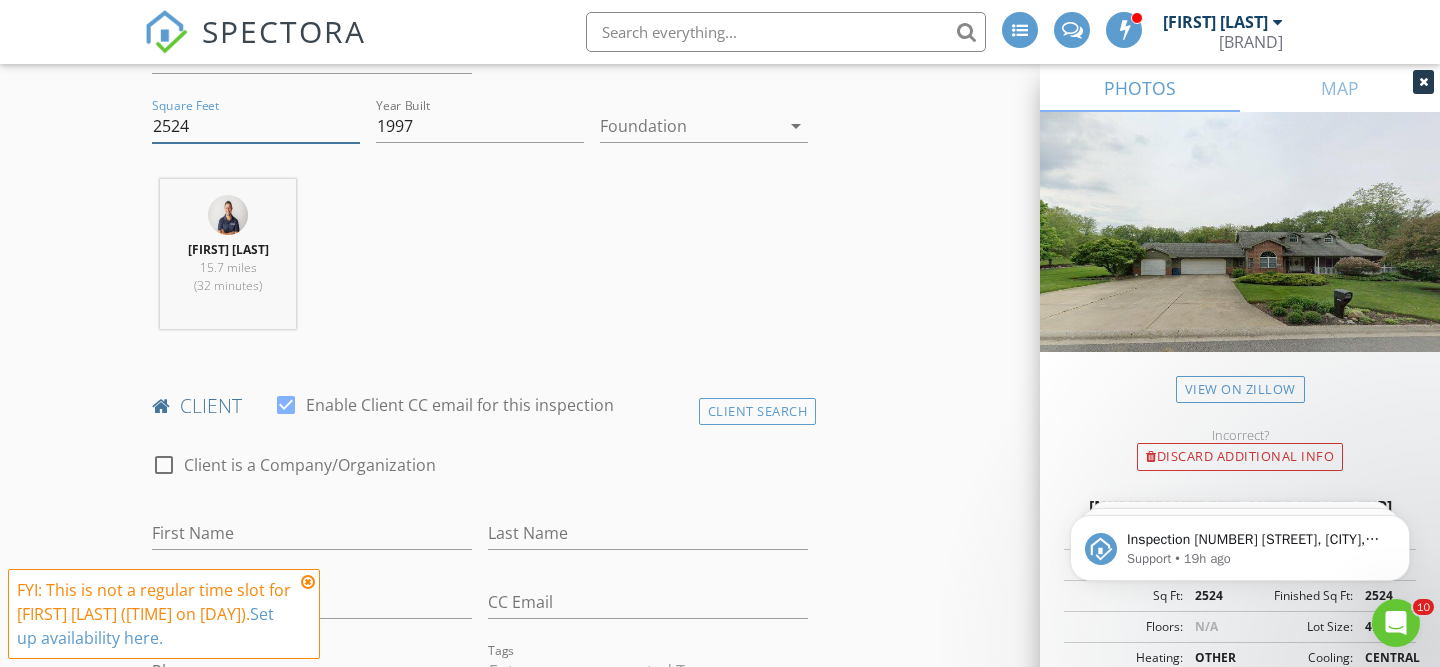 scroll, scrollTop: 768, scrollLeft: 0, axis: vertical 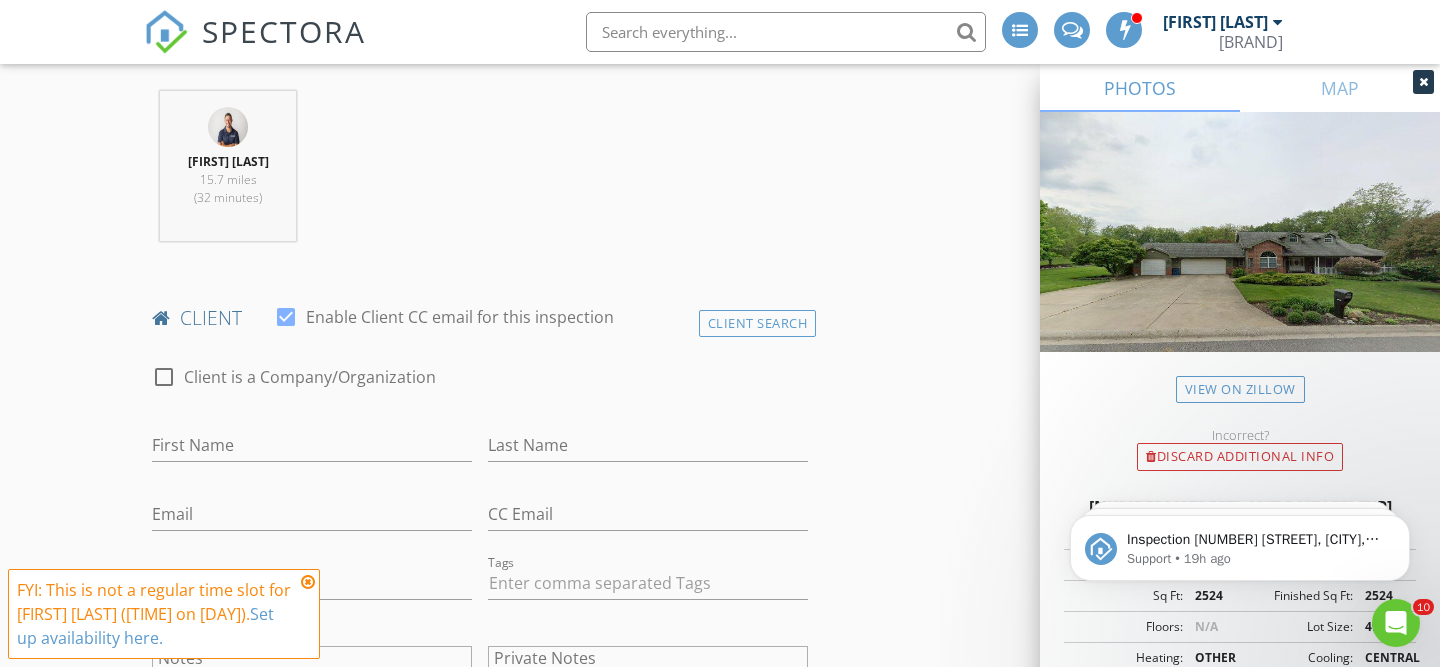 type on "3924" 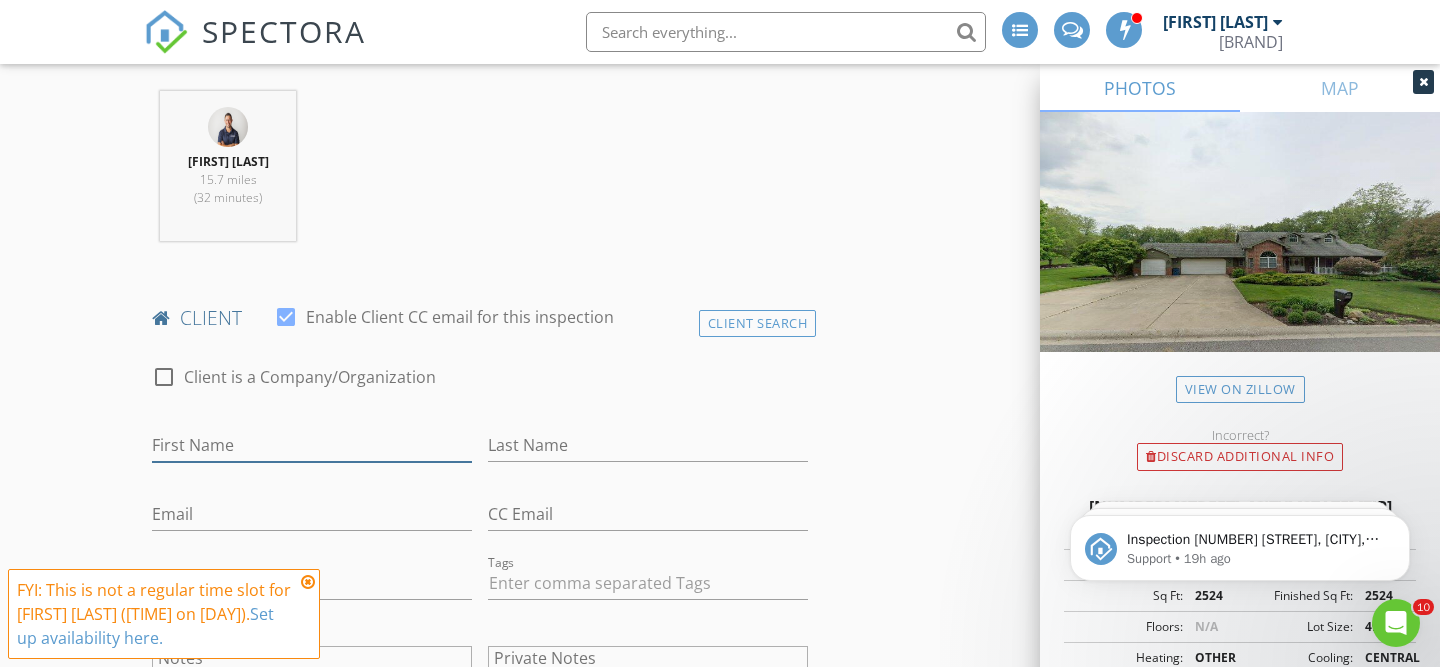 click on "First Name" at bounding box center (312, 445) 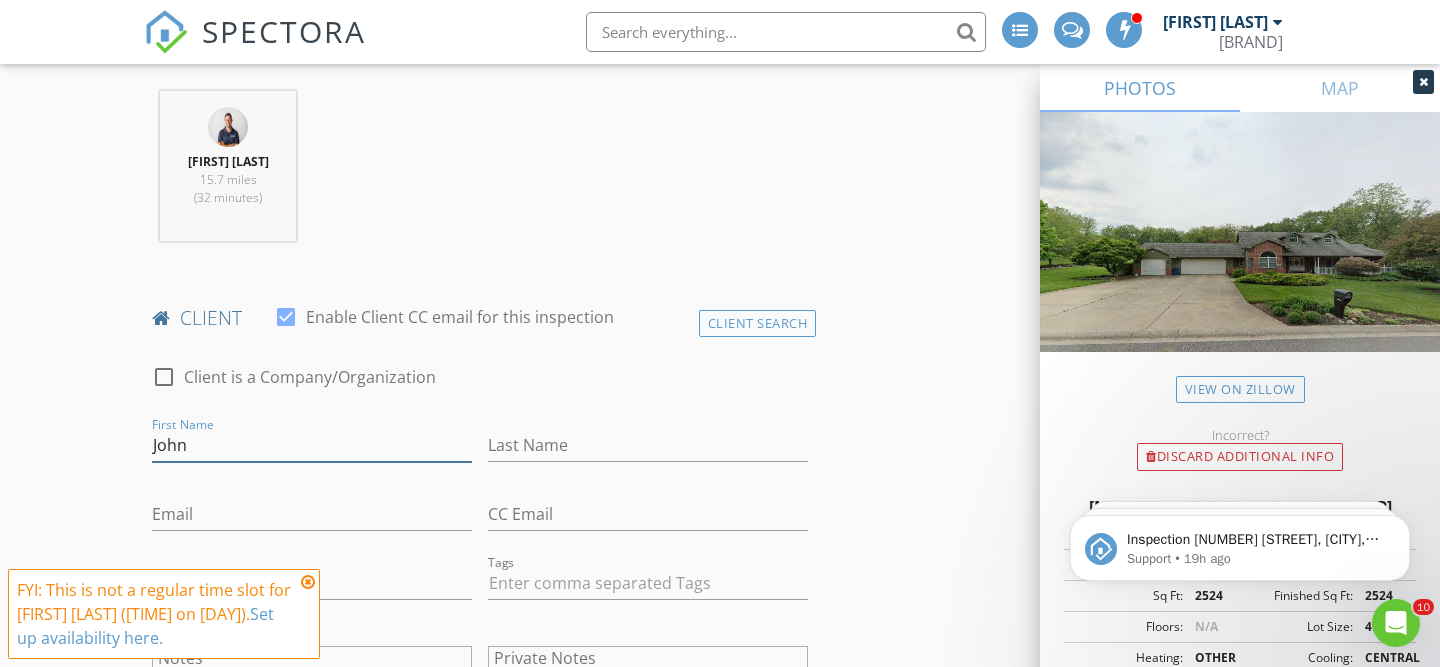 type on "John" 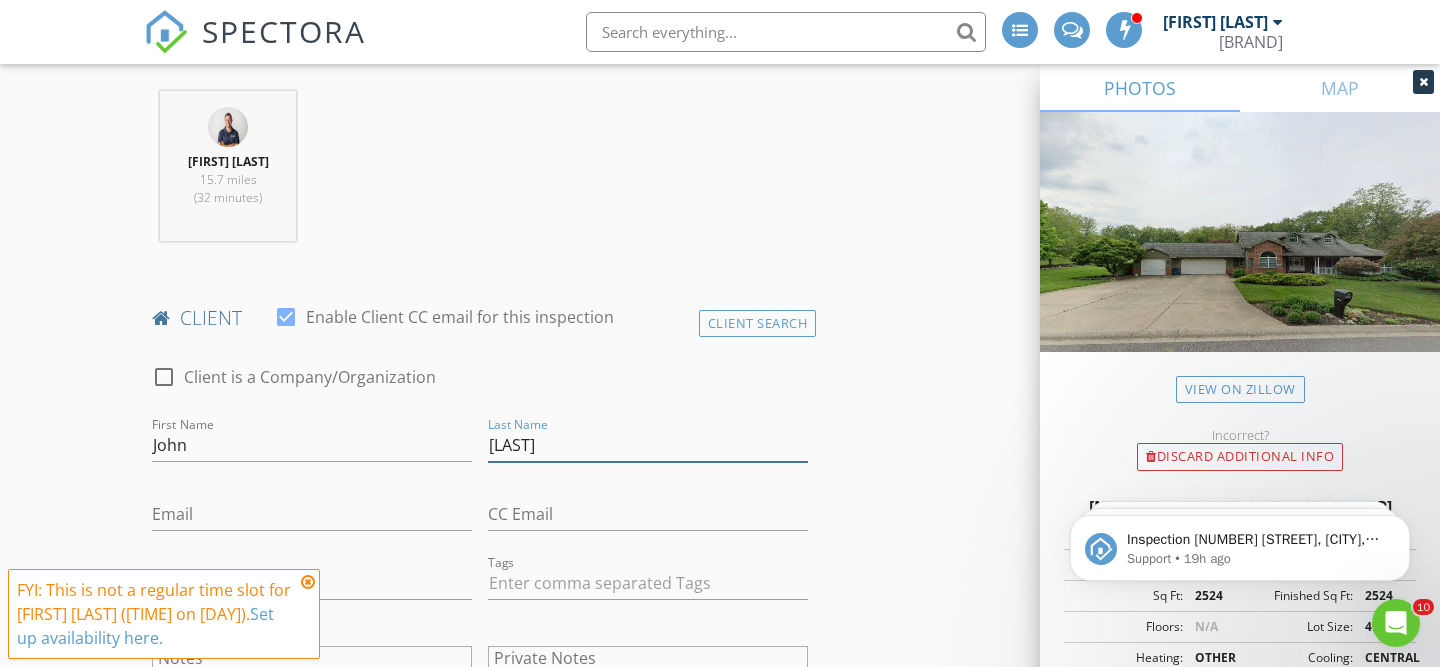 type on "Lankford" 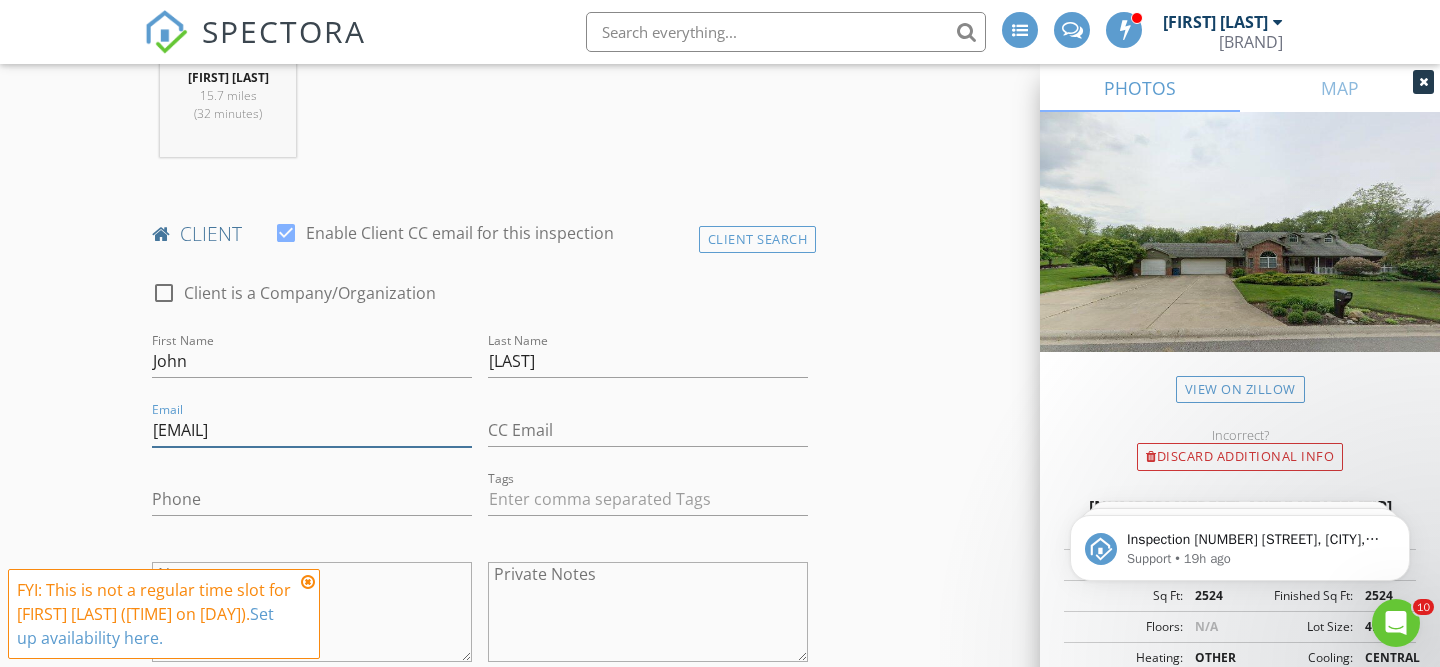 scroll, scrollTop: 869, scrollLeft: 0, axis: vertical 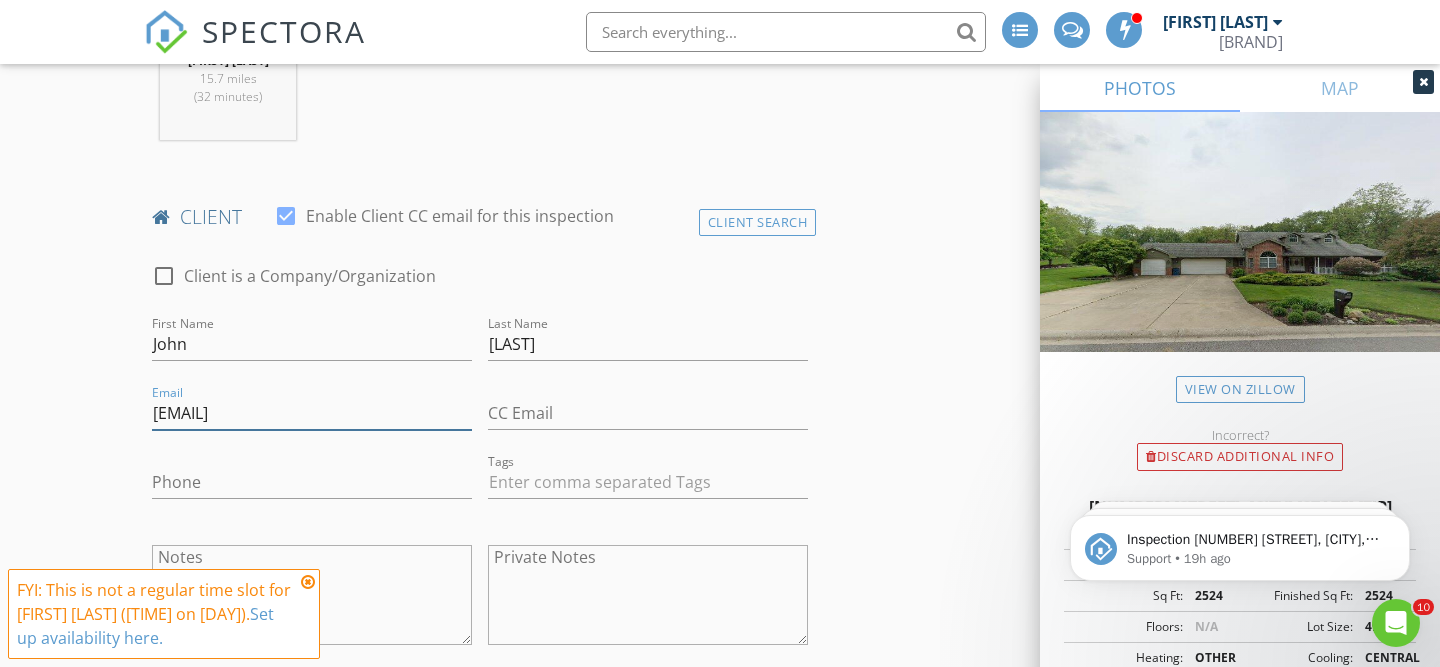 type on "jaylank52@gmail.com" 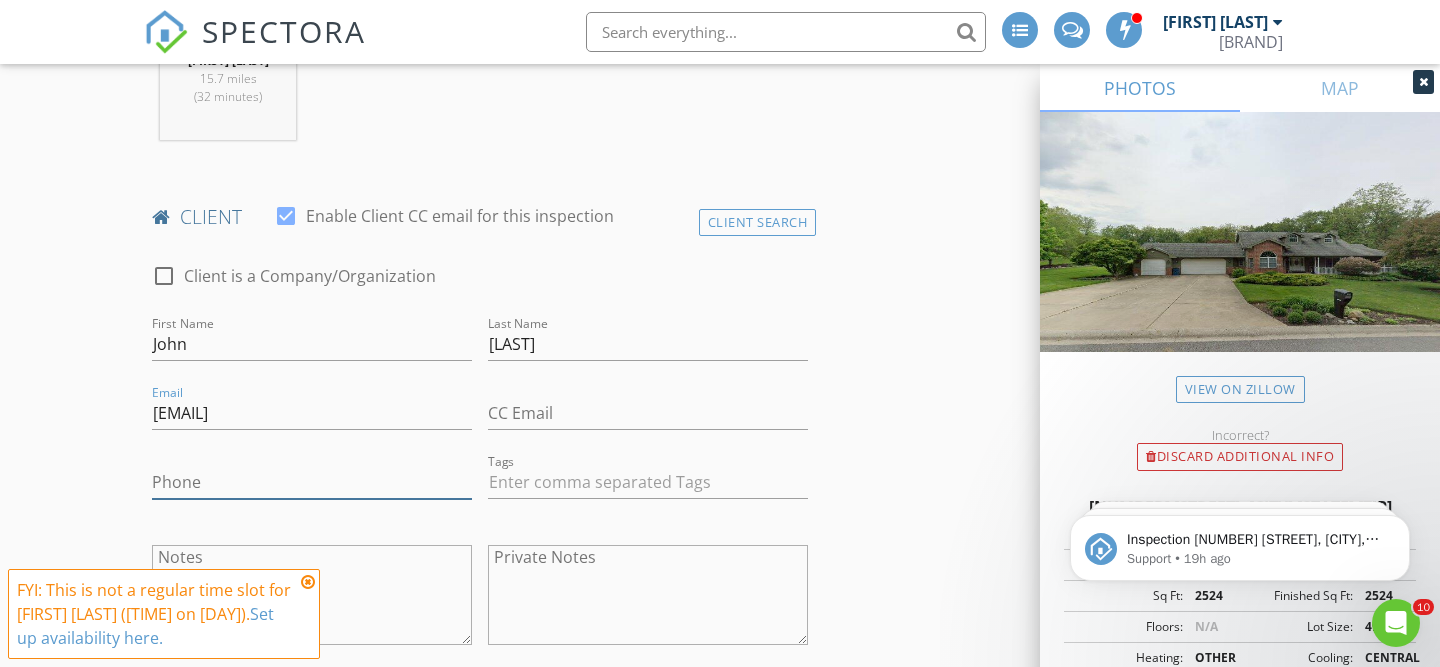 click on "Phone" at bounding box center [312, 482] 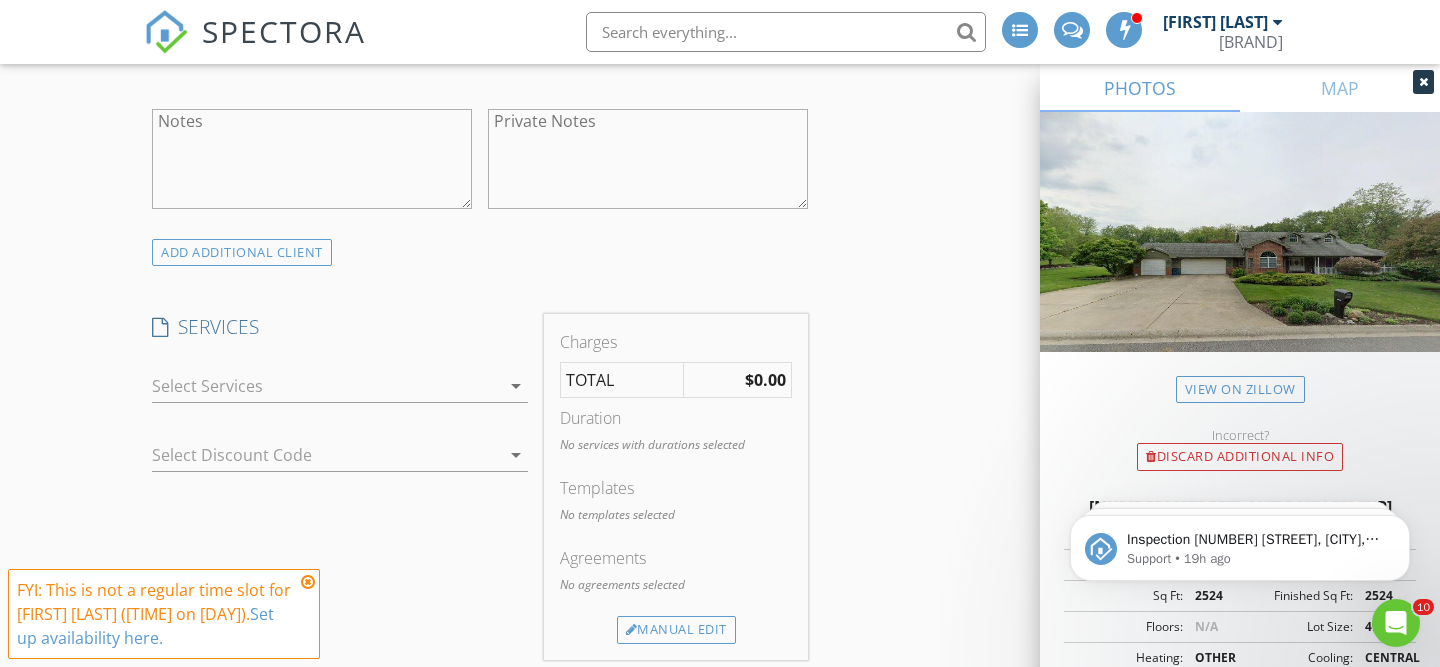 scroll, scrollTop: 1325, scrollLeft: 0, axis: vertical 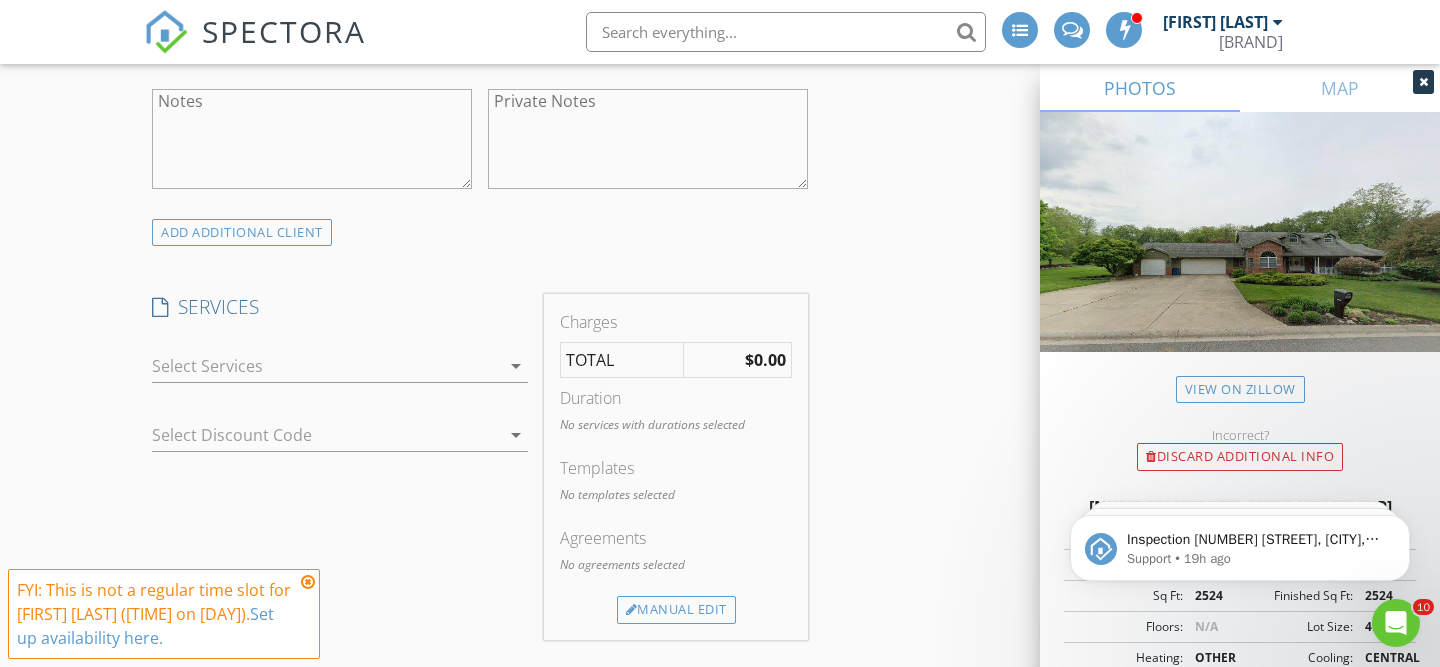 type on "219-798-5792" 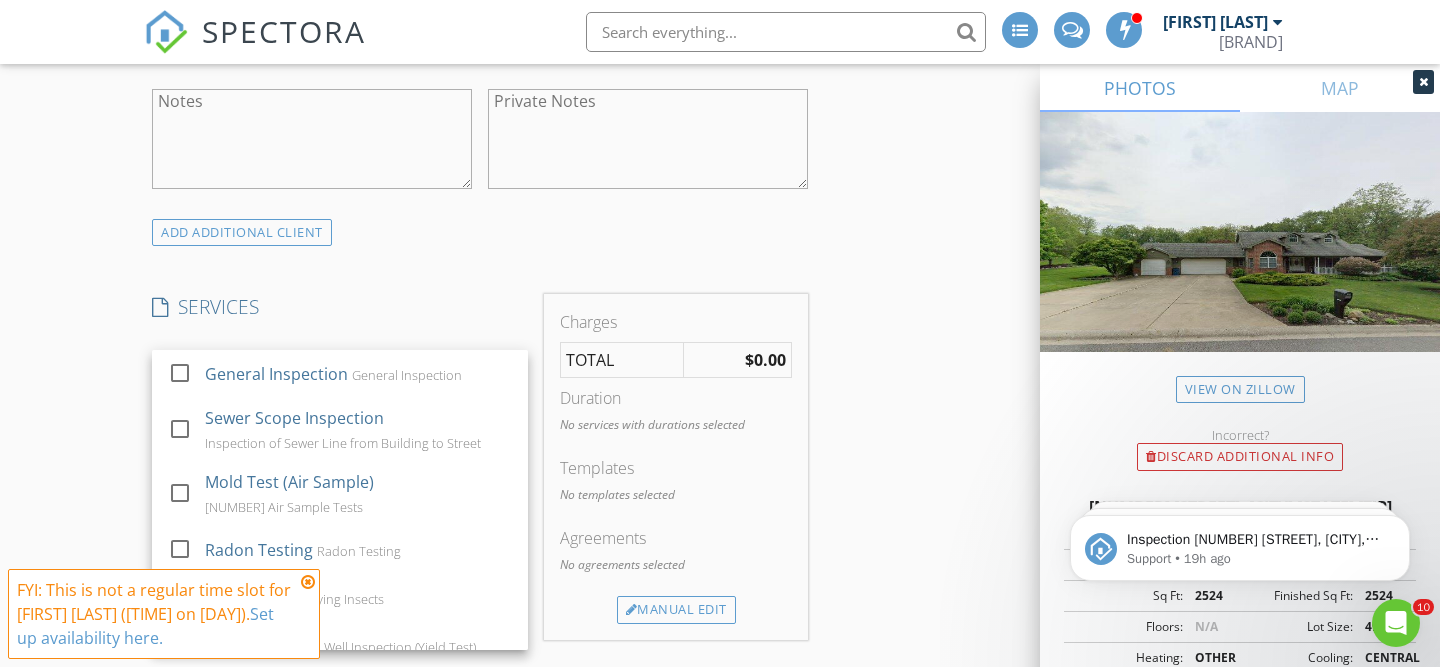 click on "General Inspection   General Inspection" at bounding box center (358, 374) 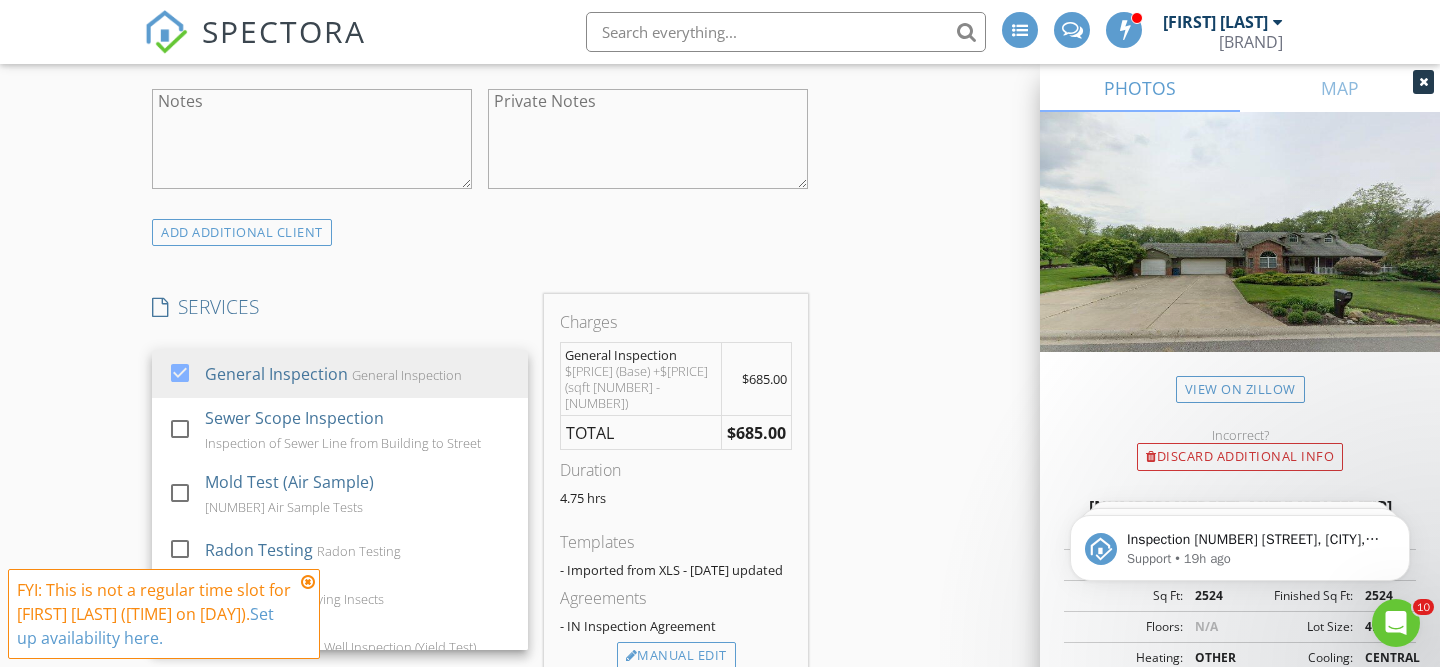 click on "INSPECTOR(S)
check_box   Colt Contreras   PRIMARY   Colt Contreras arrow_drop_down   check_box_outline_blank Colt Contreras specifically requested
Date/Time
08/08/2025 1:00 PM
Location
Address Search       Address 556 Shatz Dr N   Unit   City Valparaiso   State IN   Zip 46385   County Porter     Square Feet 3924   Year Built 1997   Foundation arrow_drop_down     Colt Contreras     15.7 miles     (32 minutes)
client
check_box Enable Client CC email for this inspection   Client Search     check_box_outline_blank Client is a Company/Organization     First Name John   Last Name Lankford   Email jaylank52@gmail.com   CC Email   Phone 219-798-5792         Tags         Notes   Private Notes
ADD ADDITIONAL client
SERVICES
check_box   General Inspection   General Inspection" at bounding box center (720, 706) 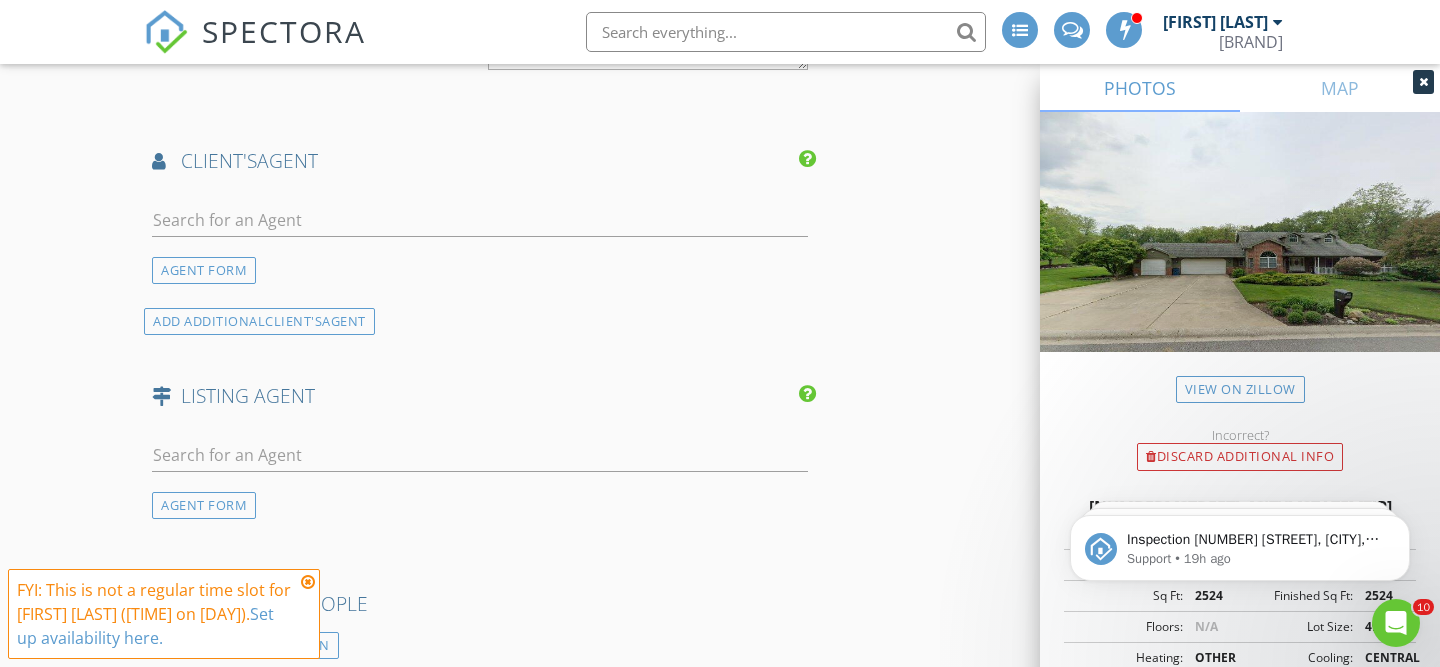 scroll, scrollTop: 2297, scrollLeft: 0, axis: vertical 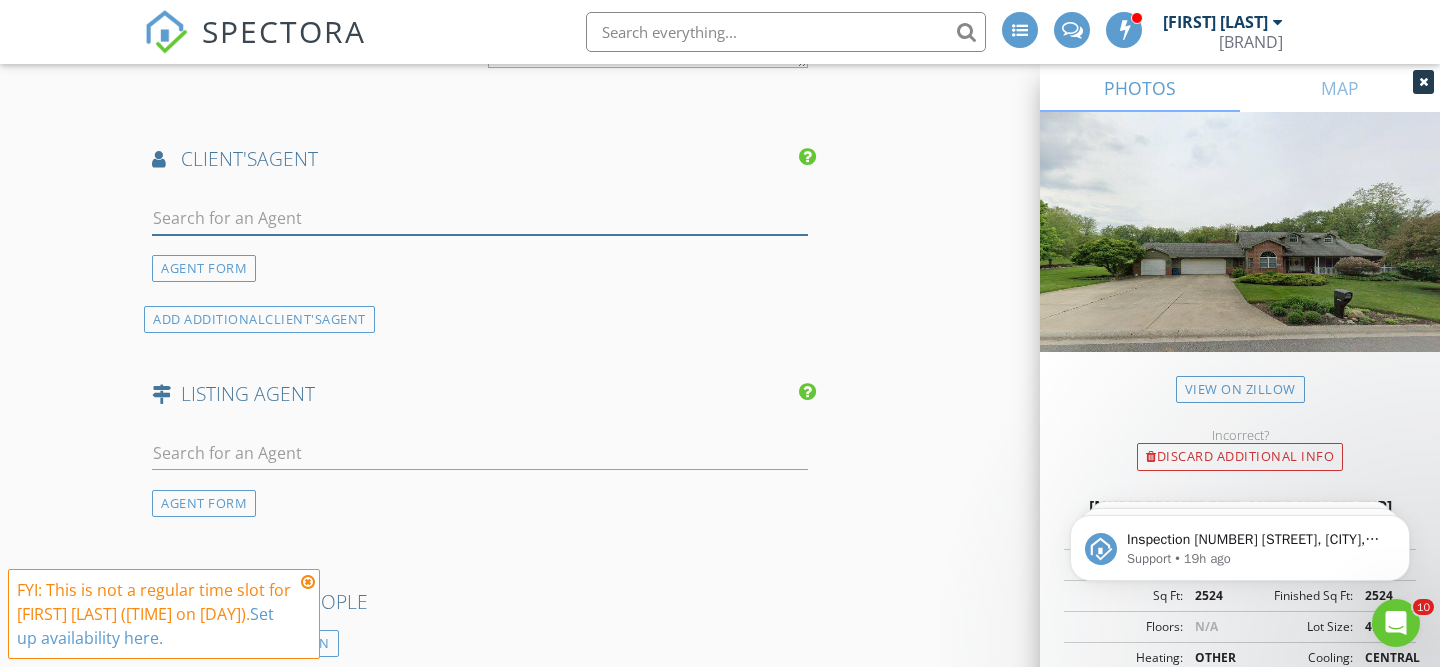 click at bounding box center [480, 218] 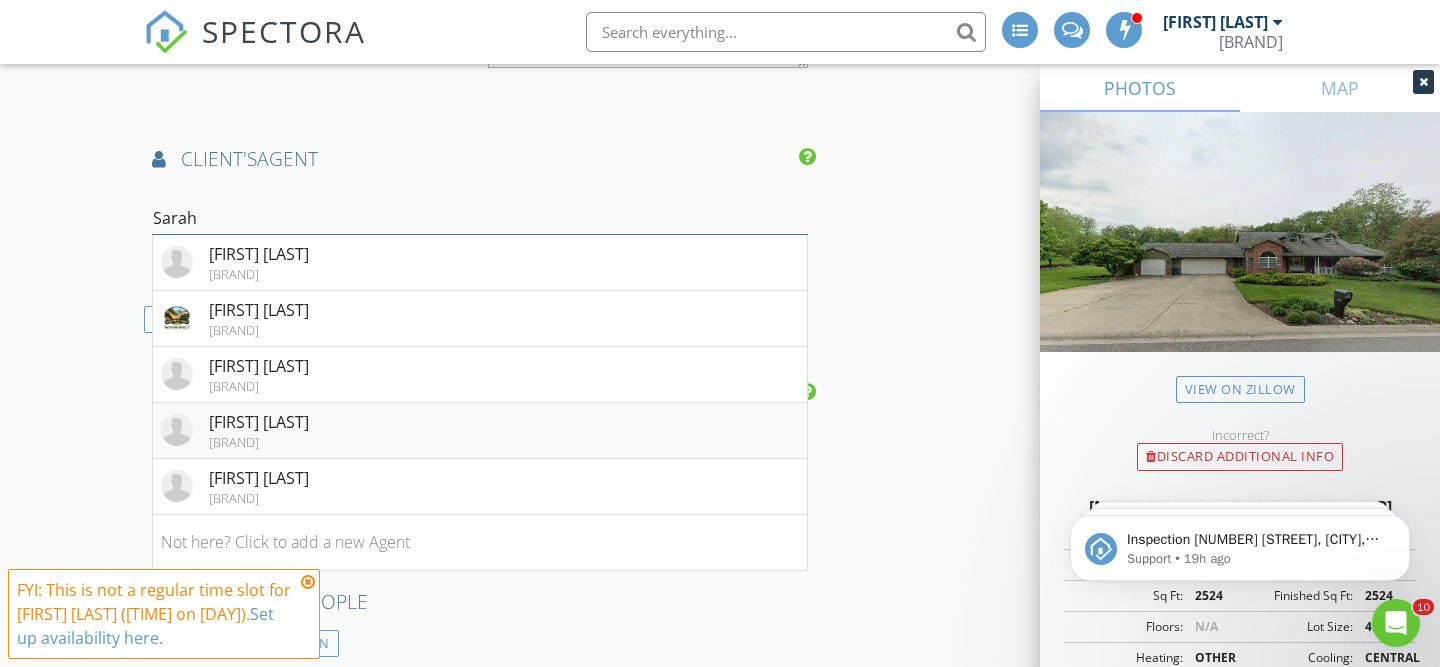 type on "Sarah" 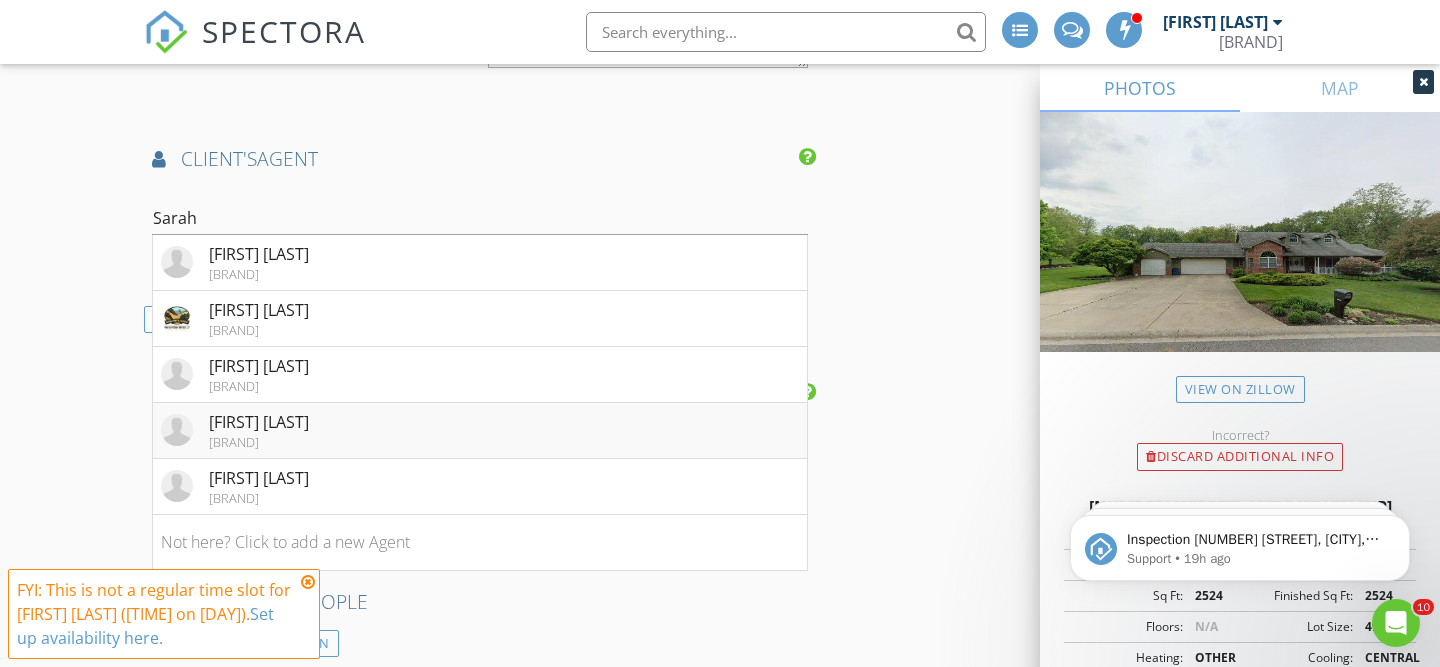 click on "Sarah Ostrander
Banga Realty" at bounding box center (480, 431) 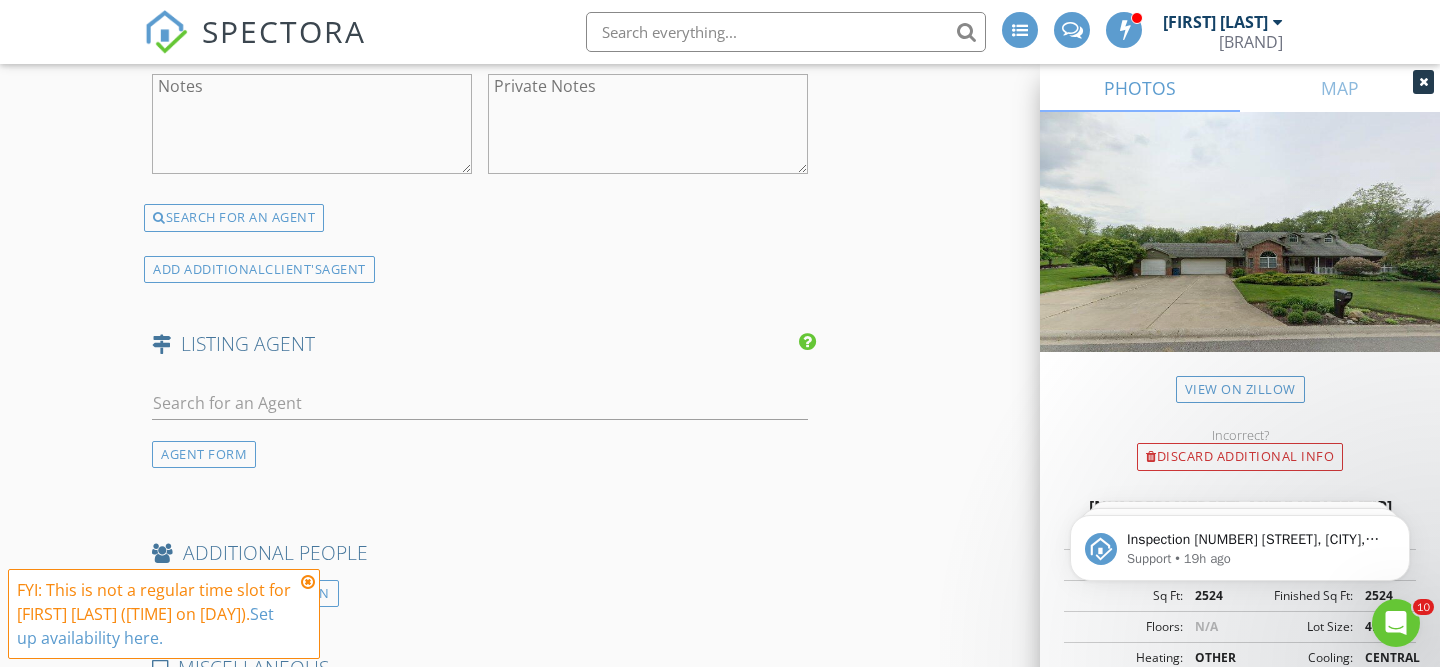 scroll, scrollTop: 2755, scrollLeft: 0, axis: vertical 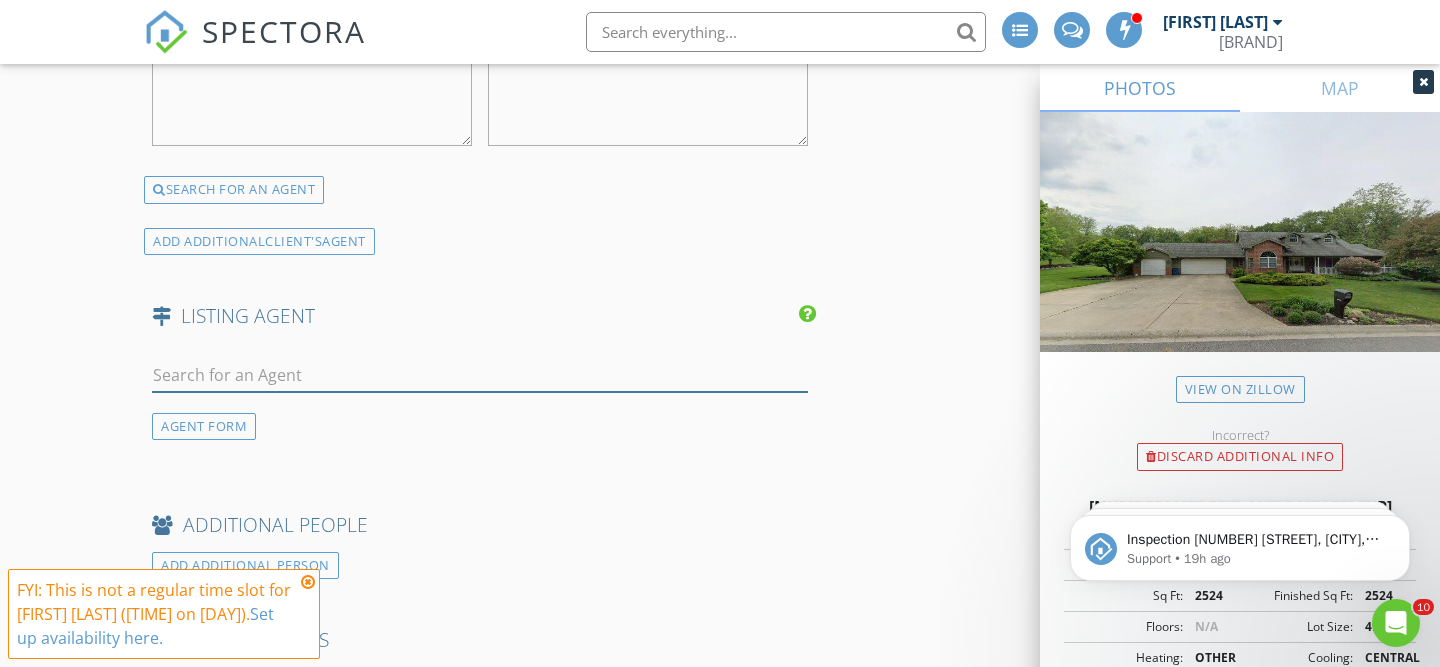 click at bounding box center (480, 375) 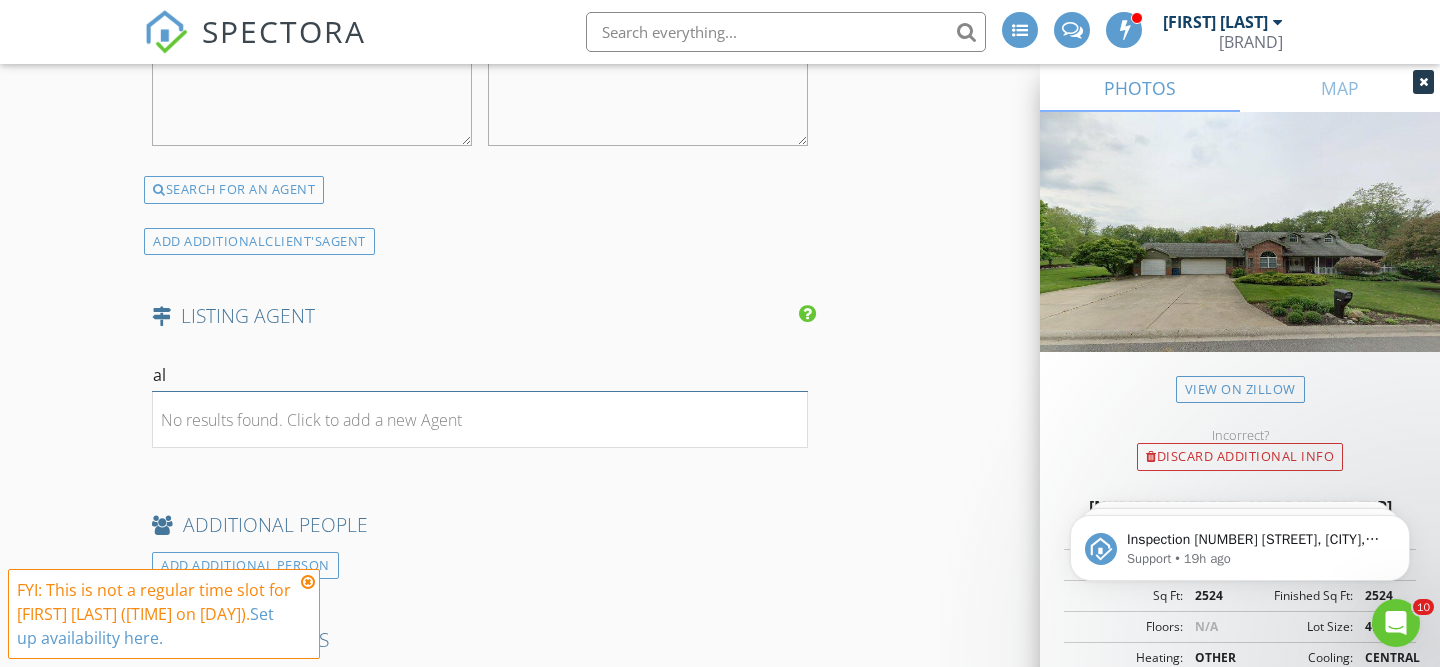 type on "a" 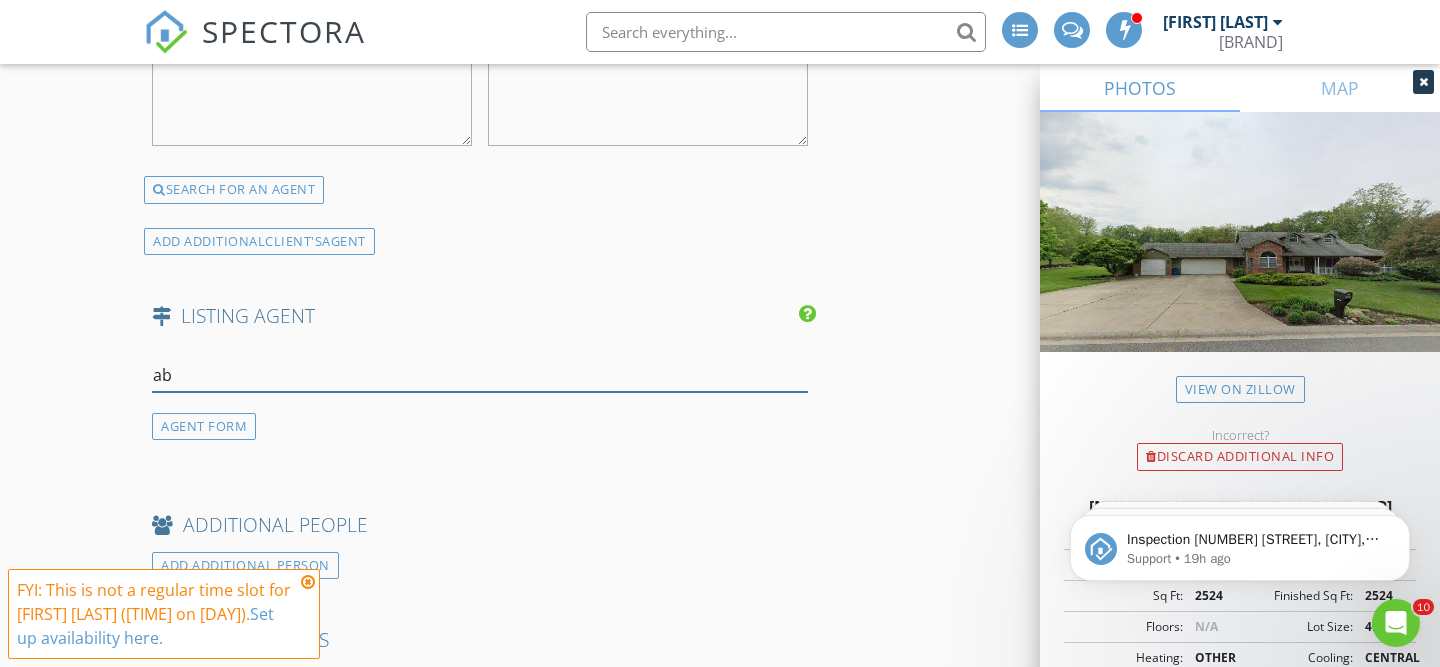 type on "a" 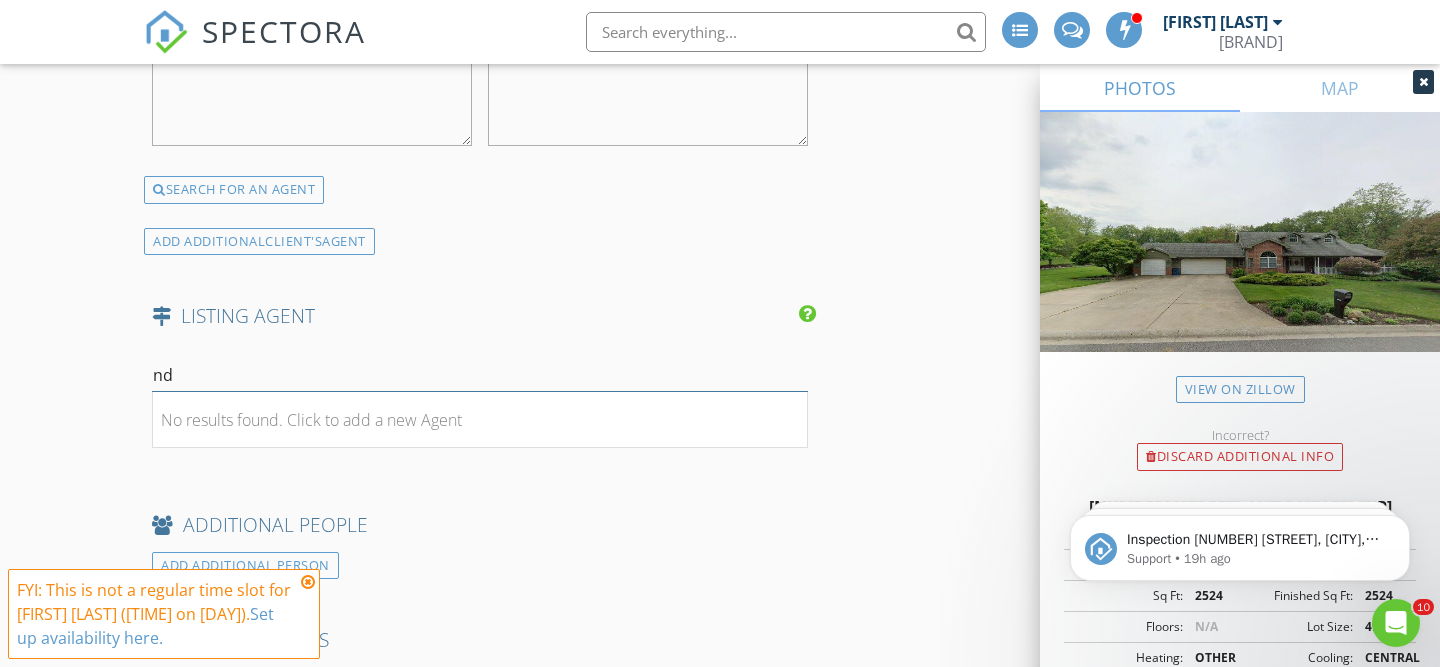 type on "n" 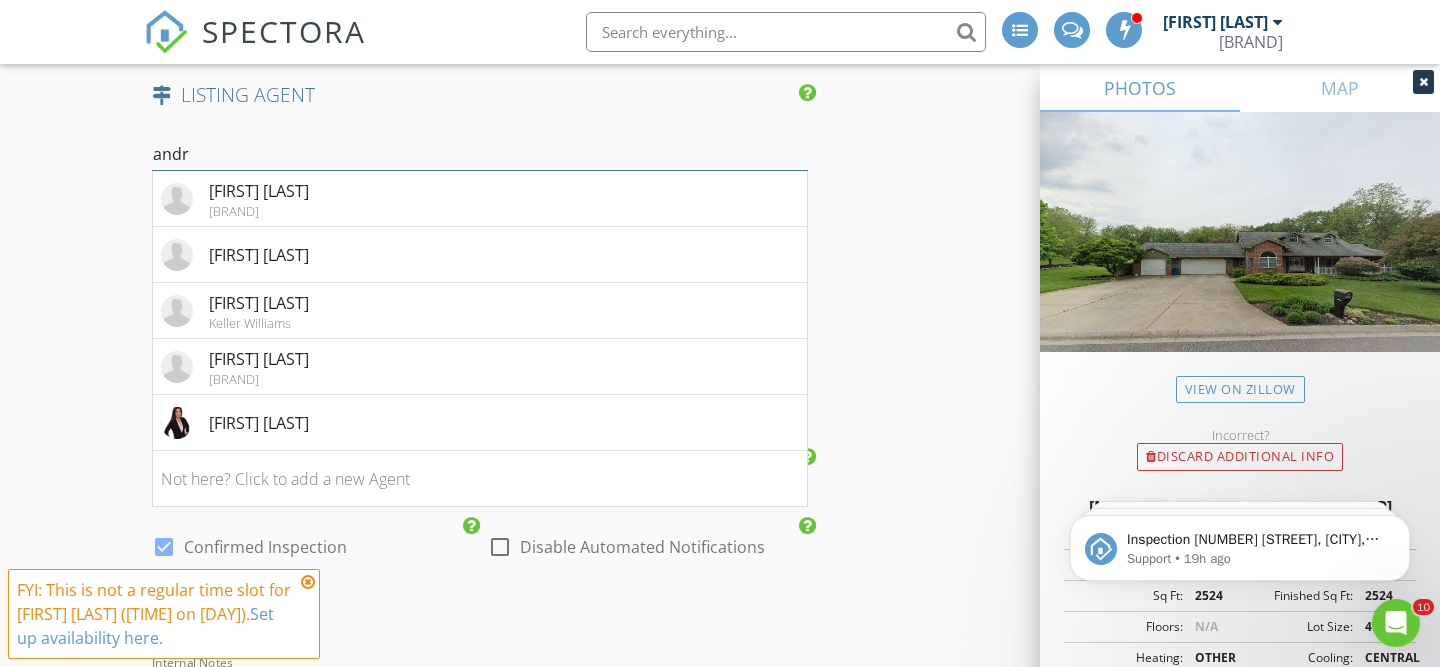 scroll, scrollTop: 2989, scrollLeft: 0, axis: vertical 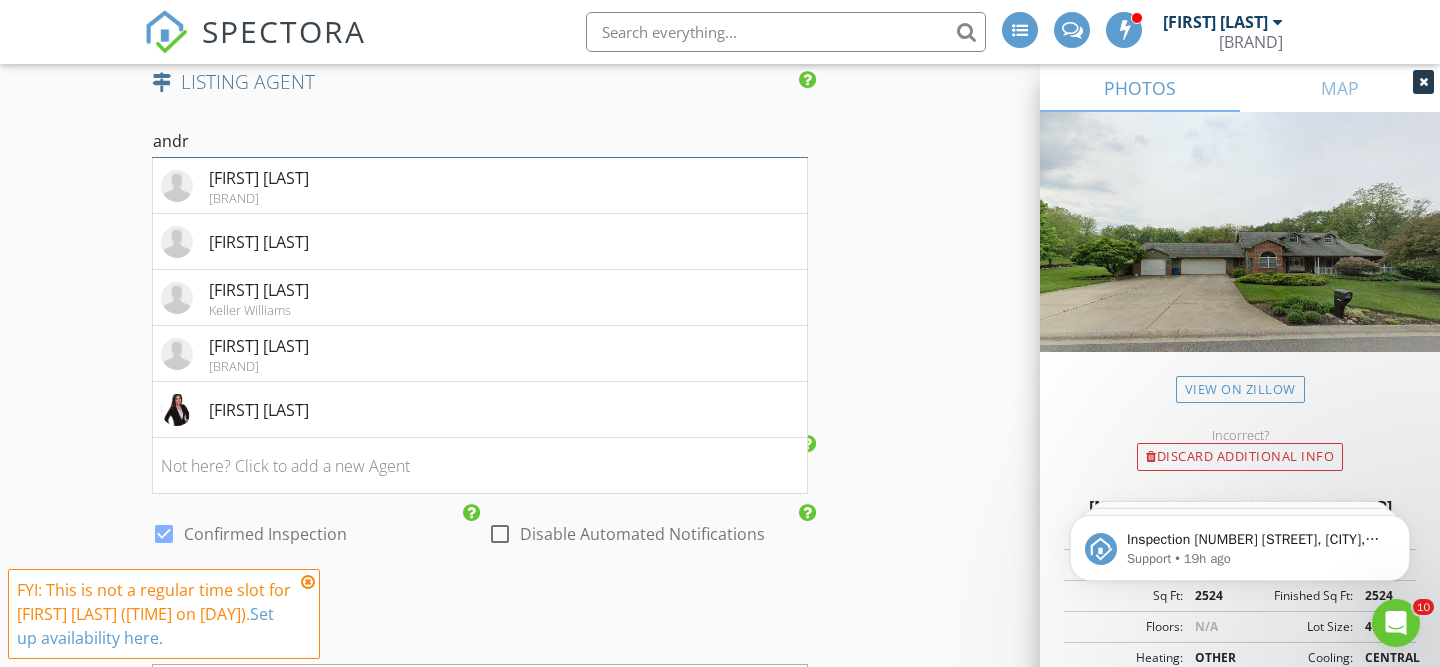 type on "andr" 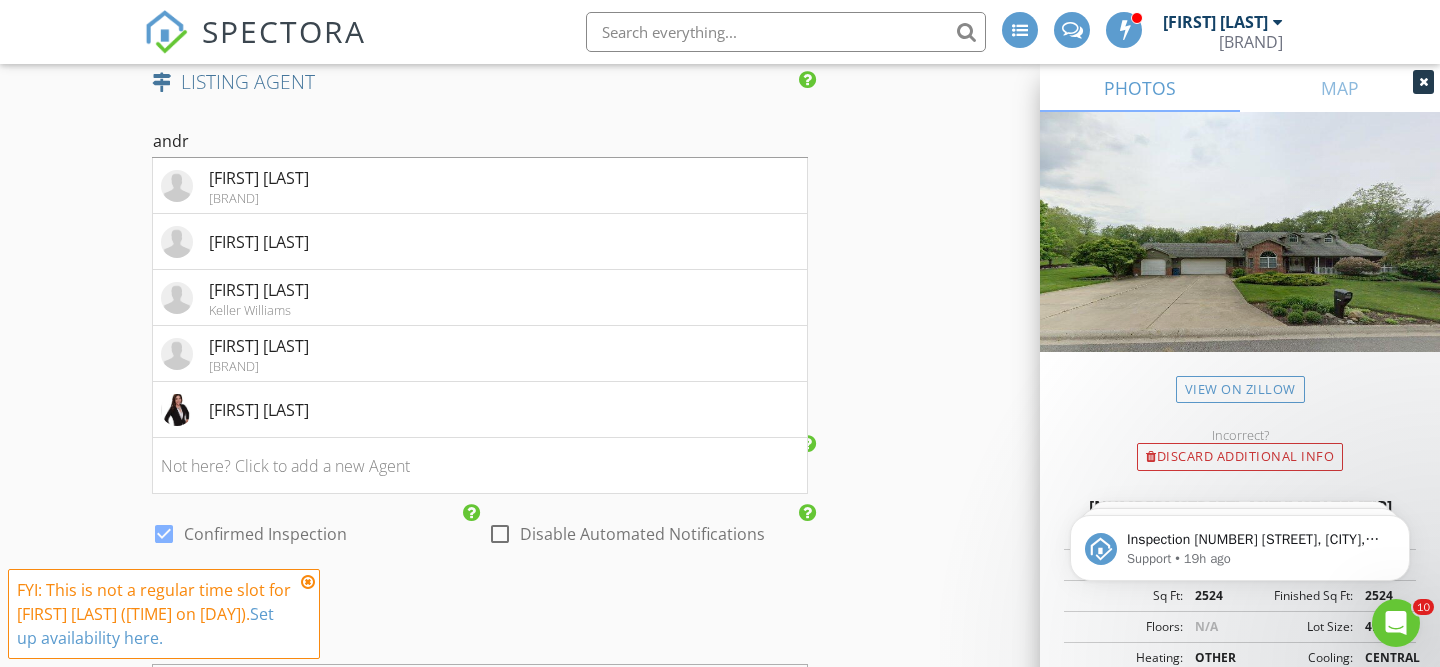 click on "New Inspection
INSPECTOR(S)
check_box   Colt Contreras   PRIMARY   Colt Contreras arrow_drop_down   check_box_outline_blank Colt Contreras specifically requested
Date/Time
08/08/2025 1:00 PM
Location
Address Search       Address 556 Shatz Dr N   Unit   City Valparaiso   State IN   Zip 46385   County Porter     Square Feet 3924   Year Built 1997   Foundation arrow_drop_down     Colt Contreras     15.7 miles     (32 minutes)
client
check_box Enable Client CC email for this inspection   Client Search     check_box_outline_blank Client is a Company/Organization     First Name John   Last Name Lankford   Email jaylank52@gmail.com   CC Email   Phone 219-798-5792         Tags         Notes   Private Notes
ADD ADDITIONAL client
SERVICES
check_box   General Inspection" at bounding box center [720, -801] 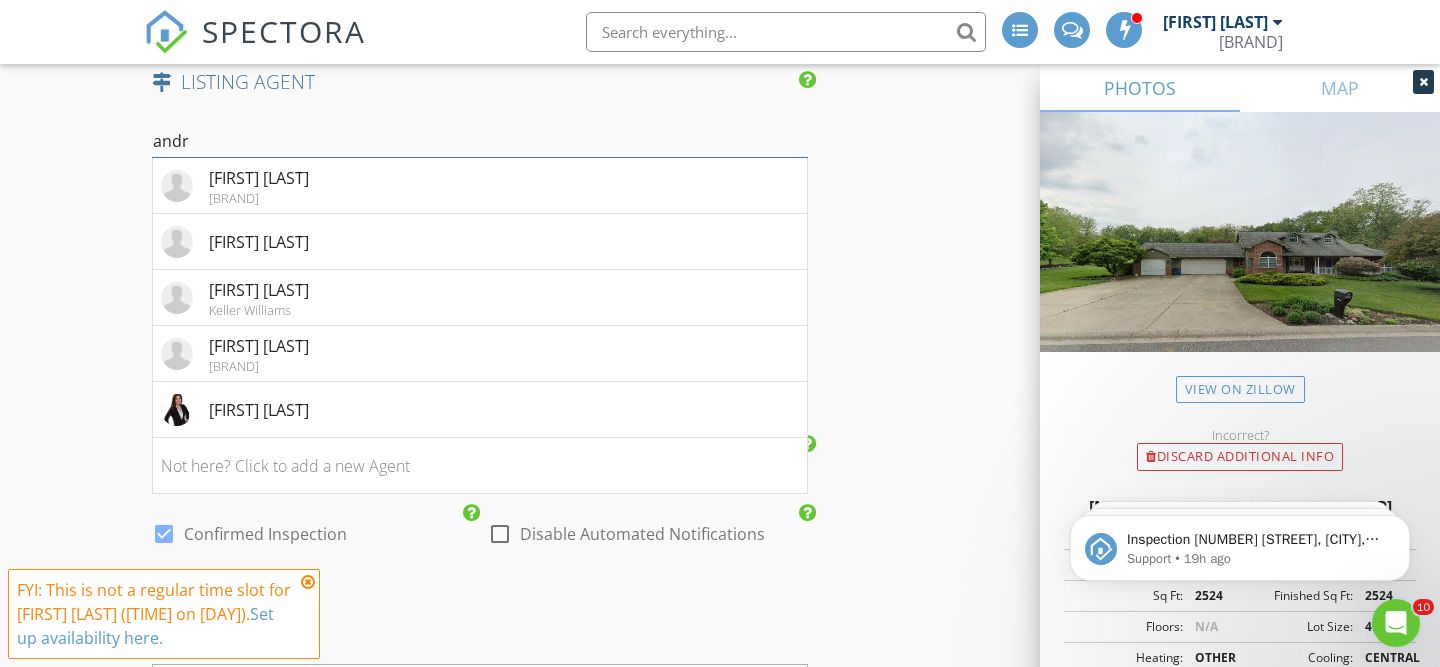 drag, startPoint x: 195, startPoint y: 136, endPoint x: 64, endPoint y: 136, distance: 131 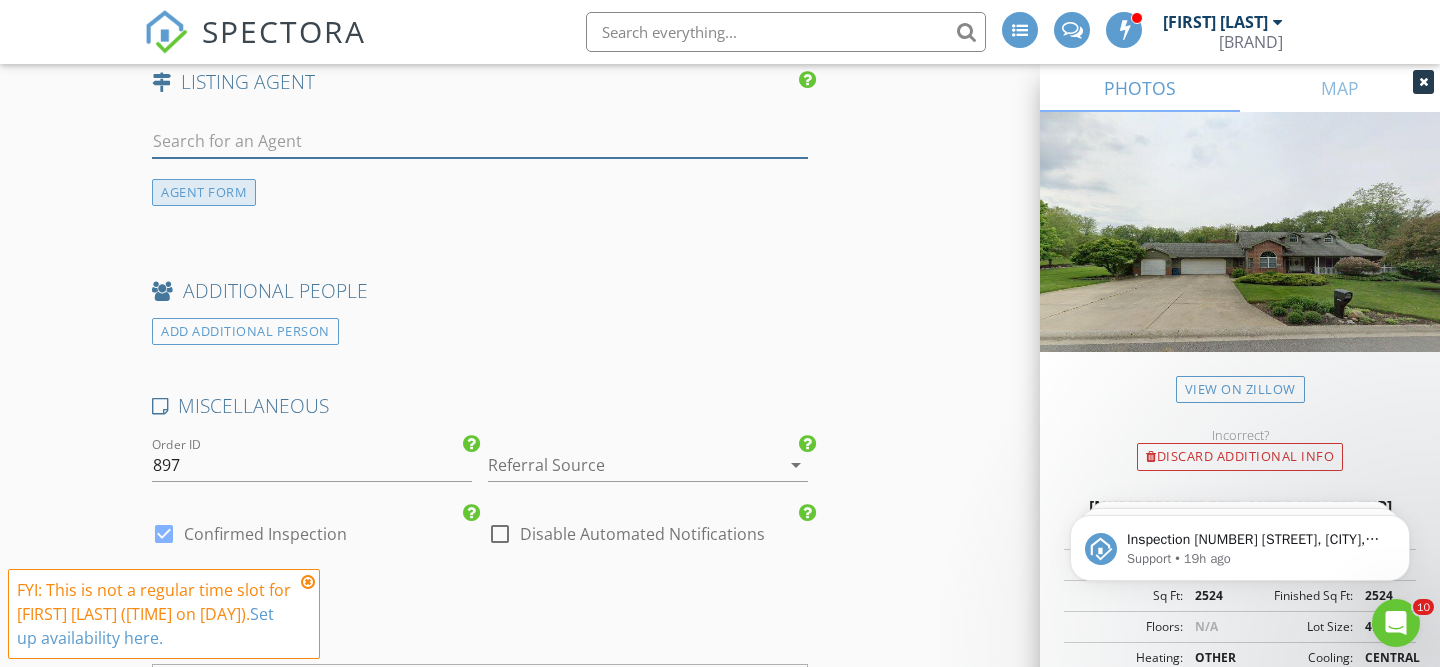 type 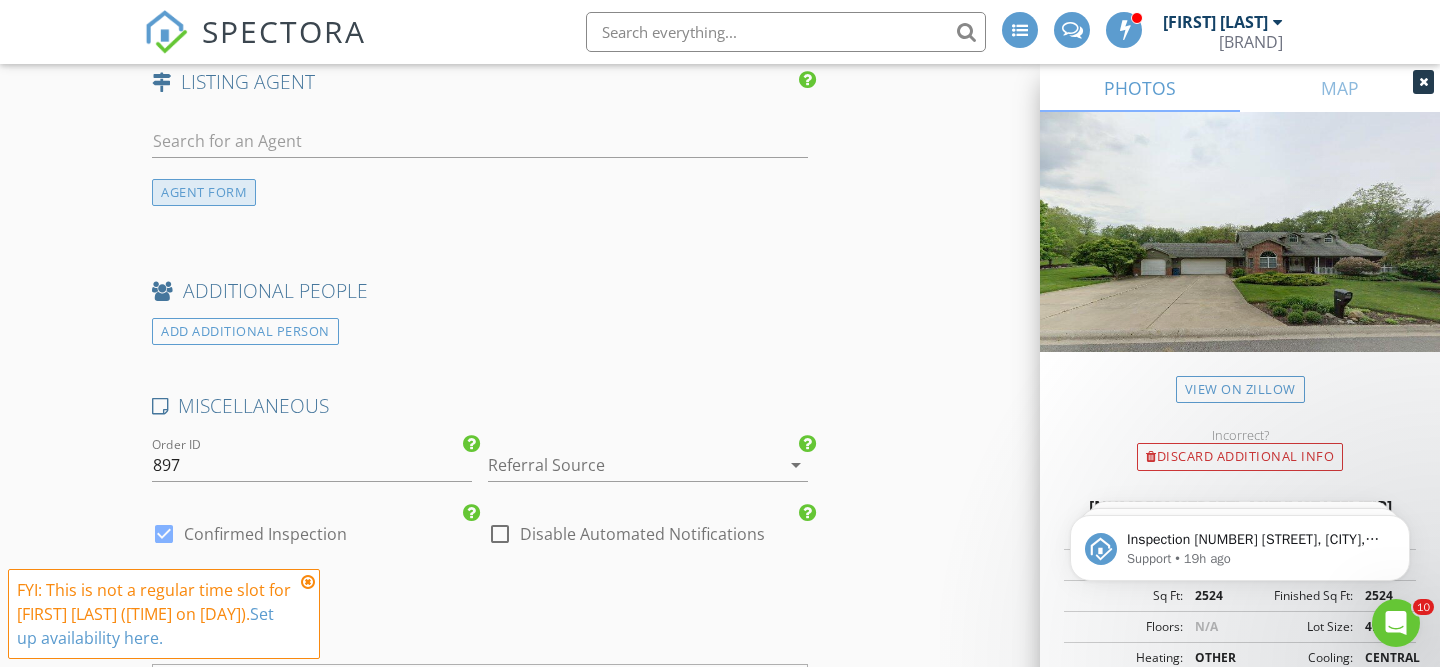 click on "AGENT FORM" at bounding box center [204, 192] 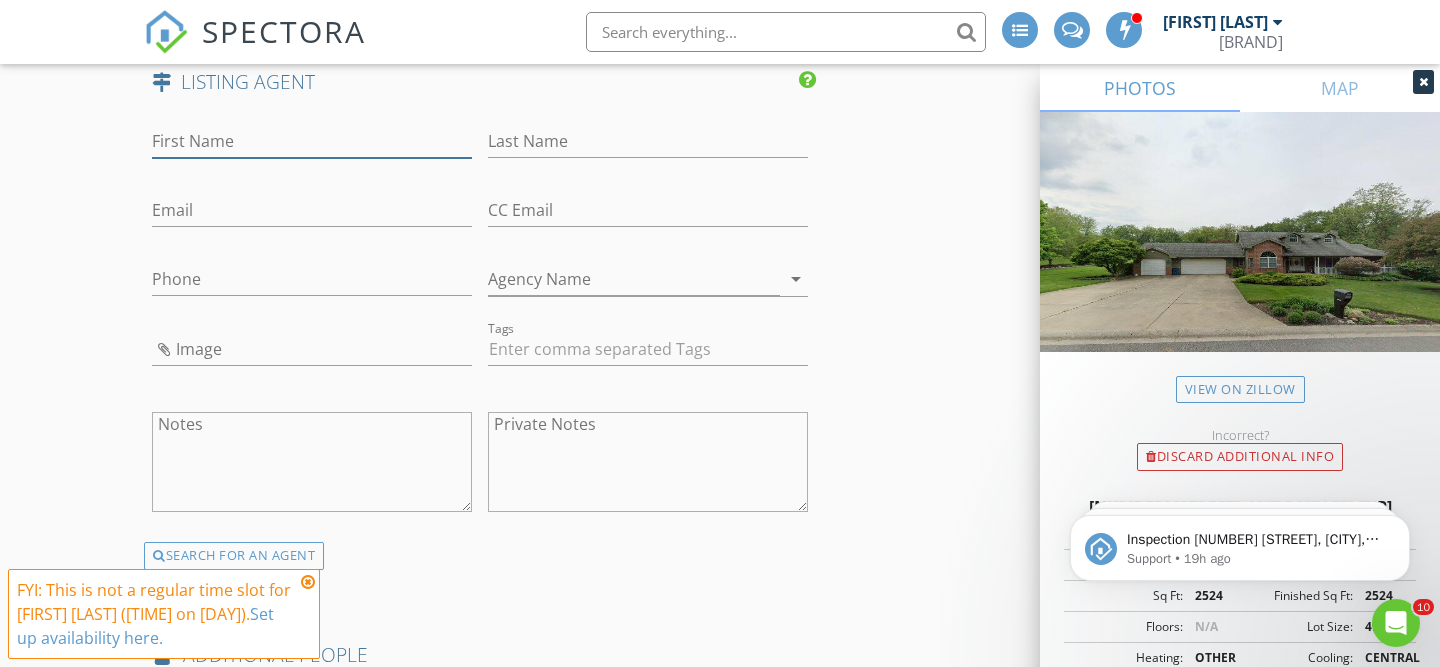 click on "First Name" at bounding box center (312, 141) 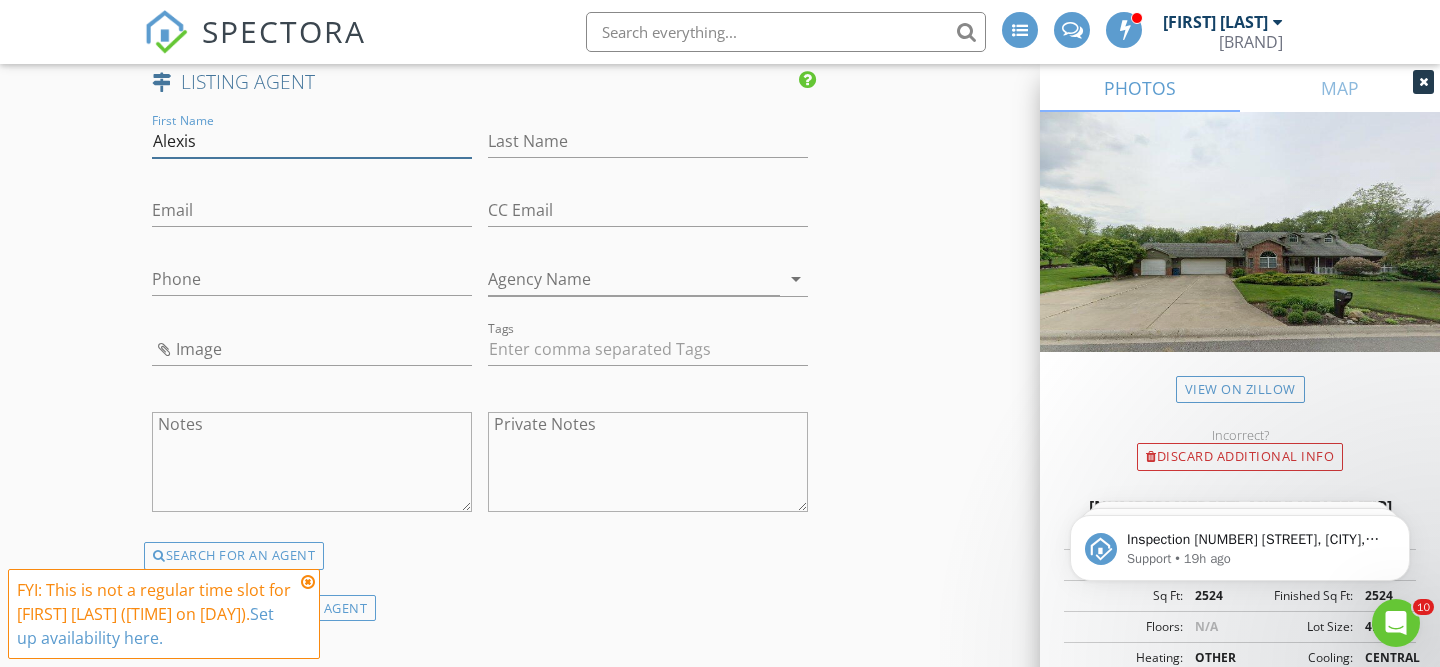 type on "Alexis" 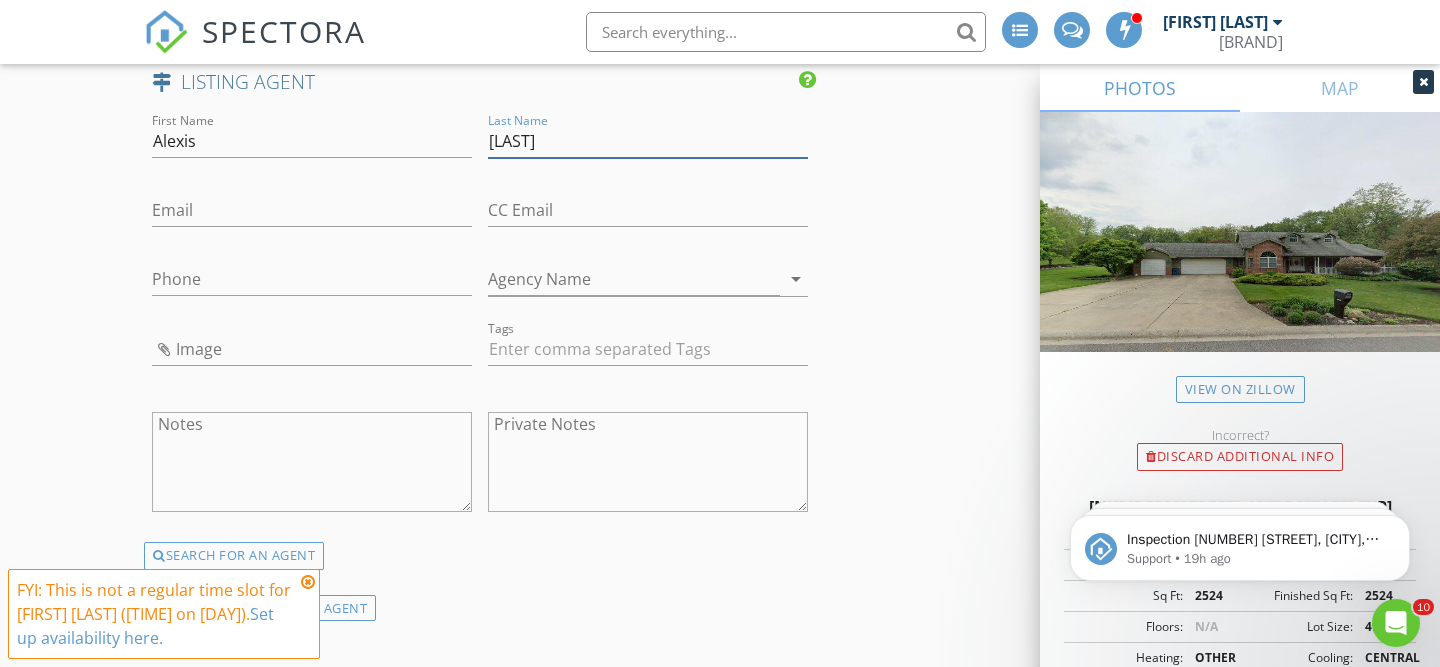 type on "Andras" 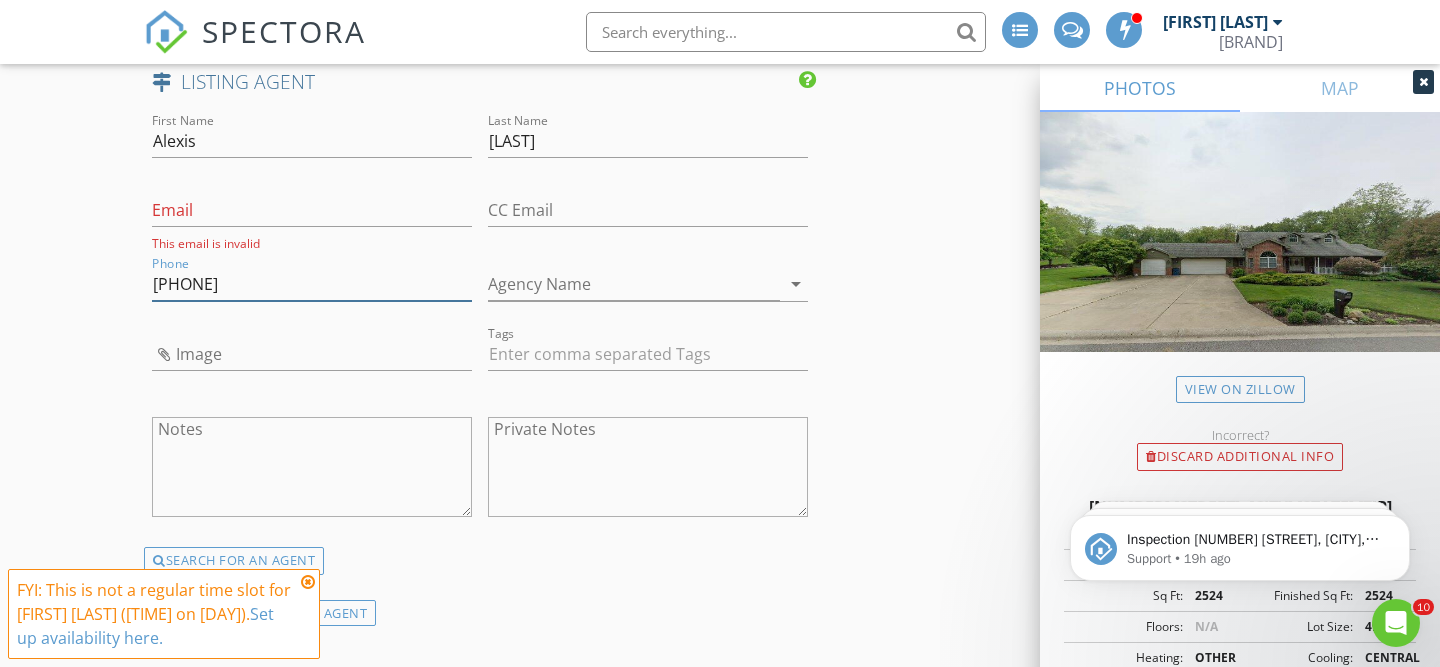 type on "219-384-5498" 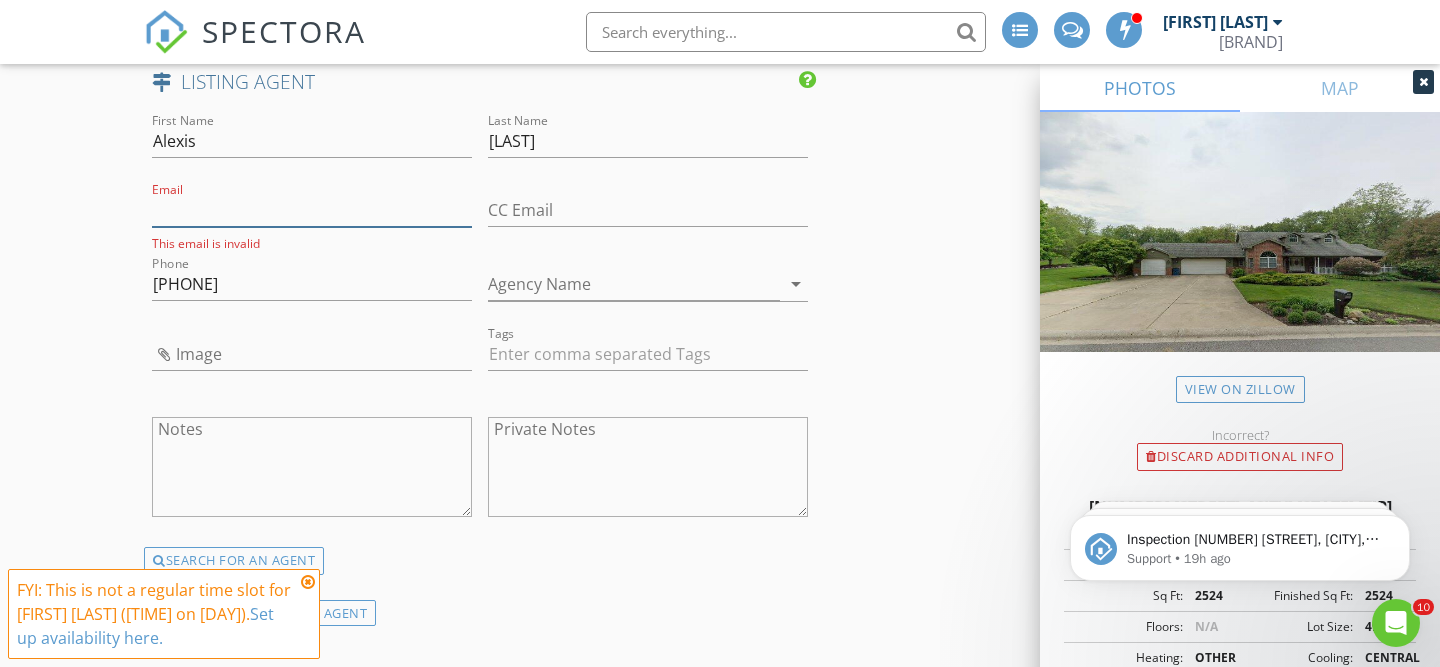 click on "Email" at bounding box center (312, 210) 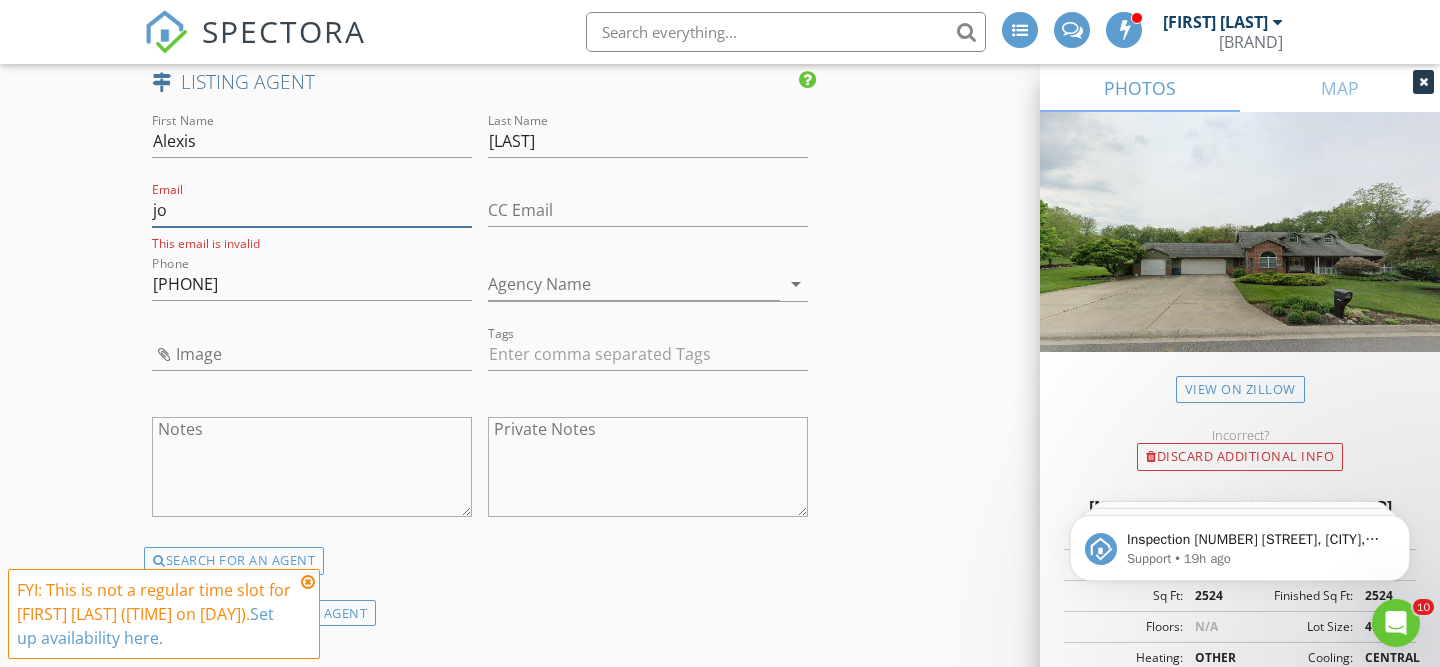 type on "j" 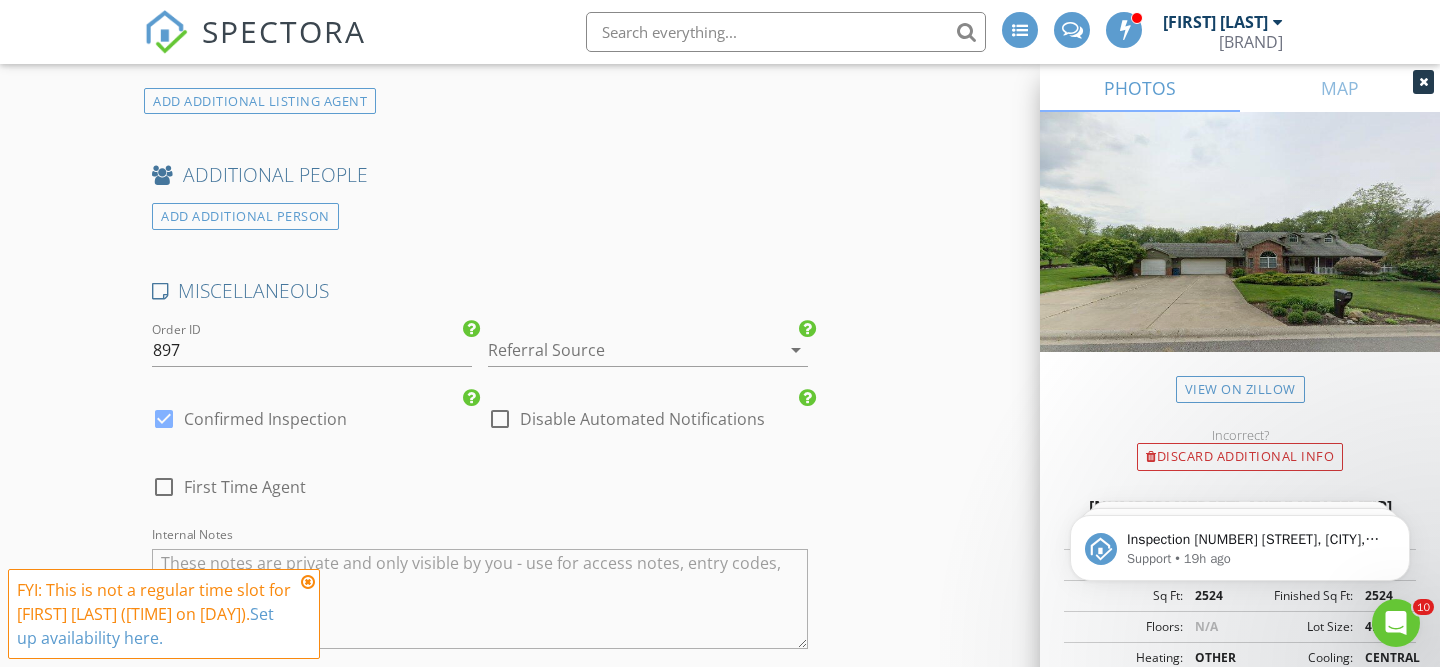 scroll, scrollTop: 3535, scrollLeft: 0, axis: vertical 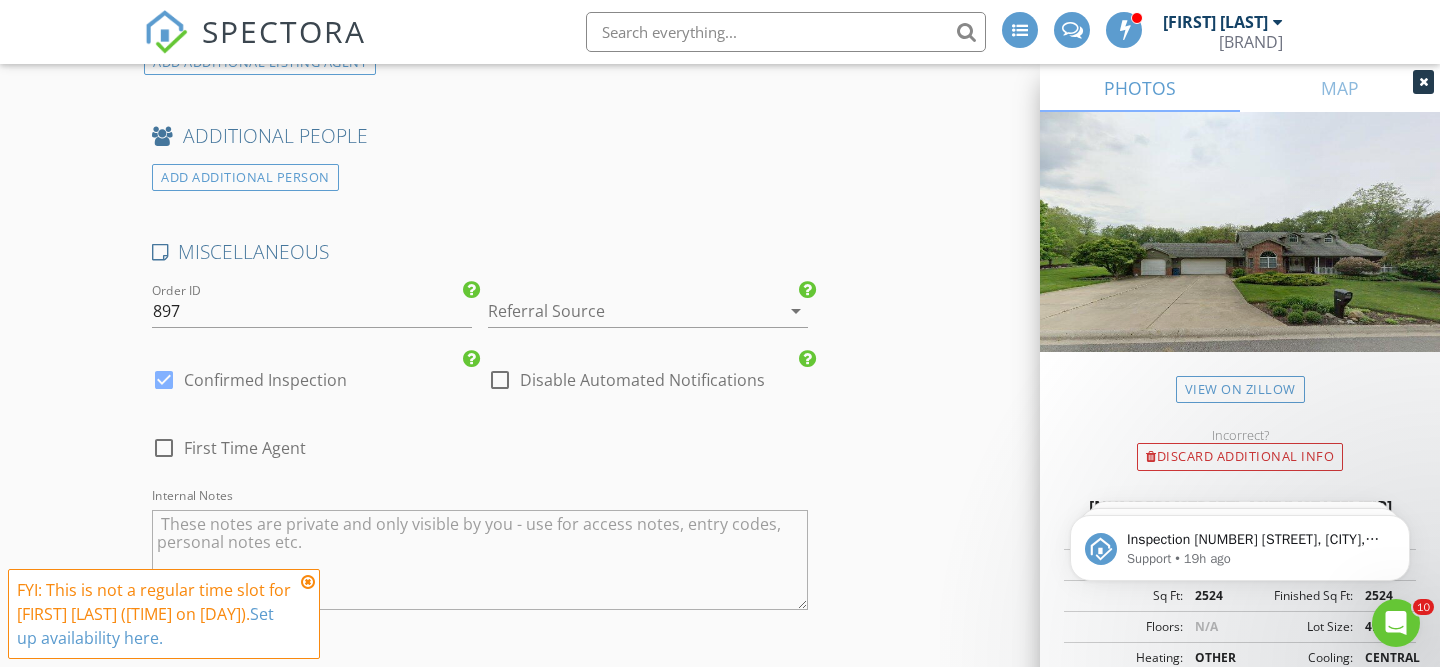 type on "homesbytalexisandras@gmail.com" 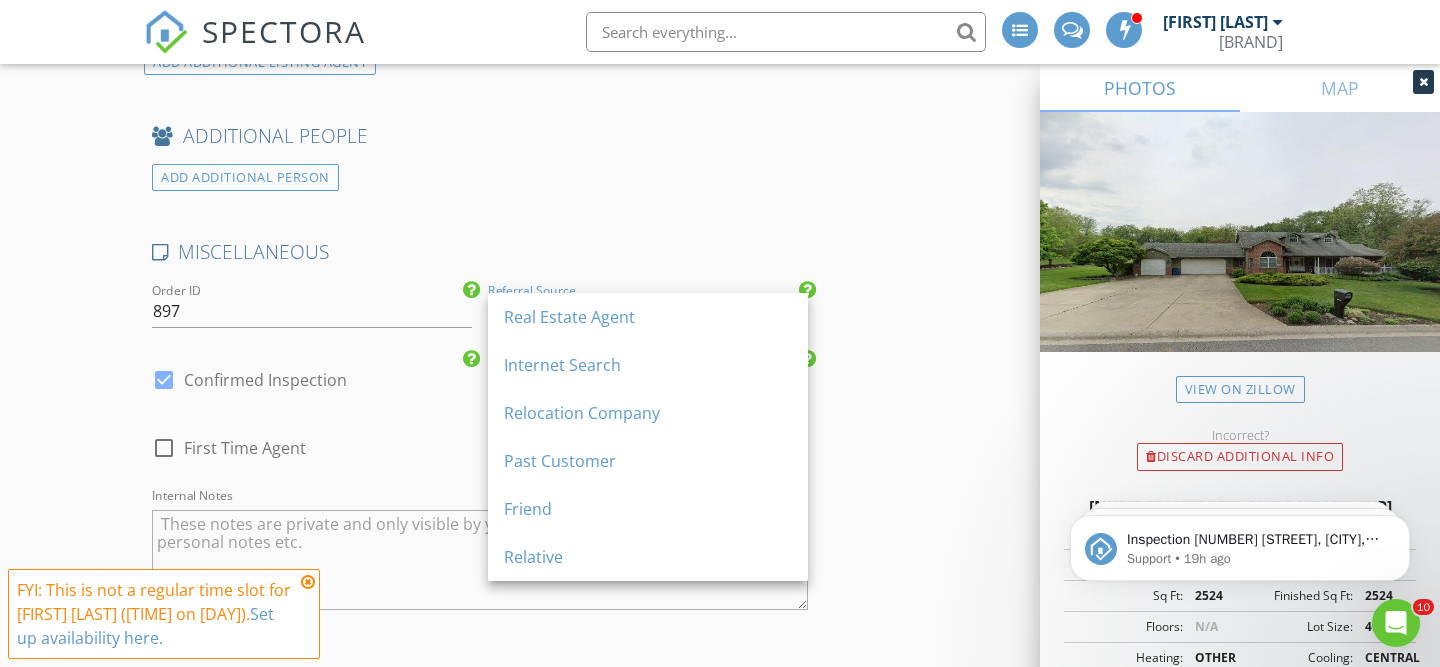 click on "Real Estate Agent" at bounding box center [648, 317] 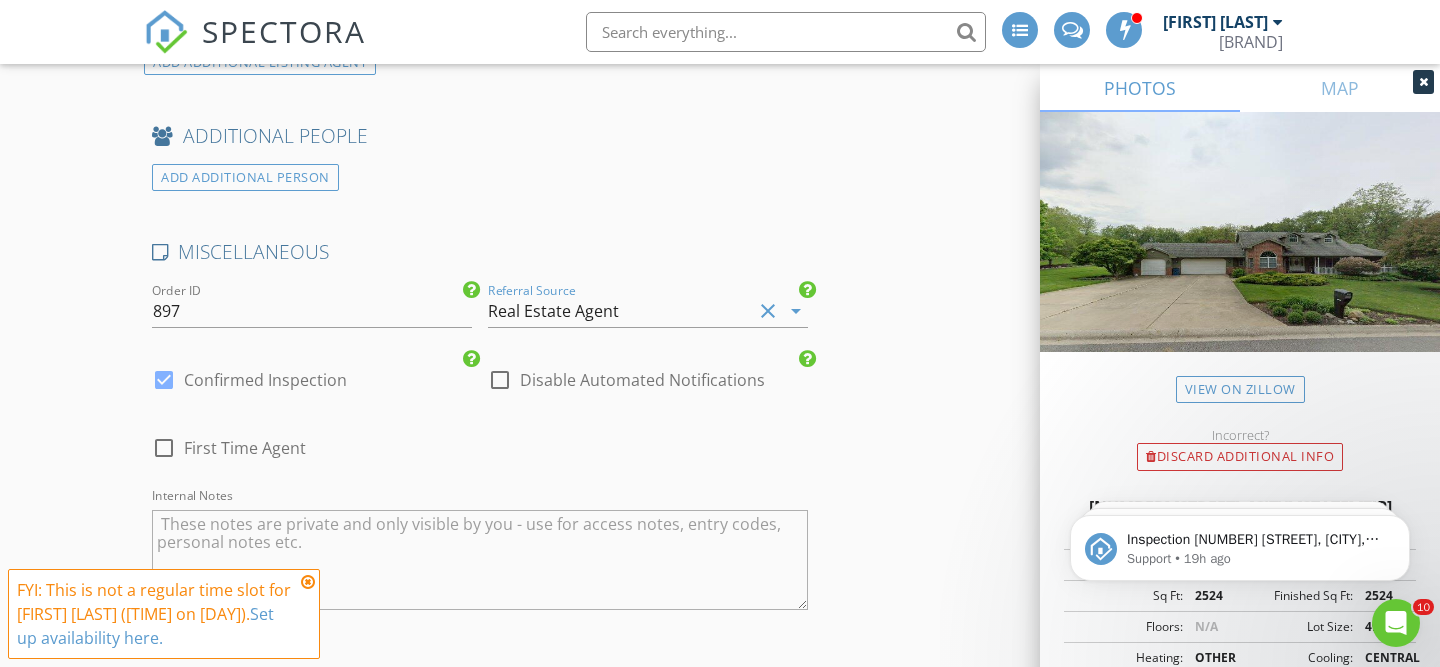 click on "INSPECTOR(S)
check_box   Colt Contreras   PRIMARY   Colt Contreras arrow_drop_down   check_box_outline_blank Colt Contreras specifically requested
Date/Time
08/08/2025 1:00 PM
Location
Address Search       Address 556 Shatz Dr N   Unit   City Valparaiso   State IN   Zip 46385   County Porter     Square Feet 3924   Year Built 1997   Foundation arrow_drop_down     Colt Contreras     15.7 miles     (32 minutes)
client
check_box Enable Client CC email for this inspection   Client Search     check_box_outline_blank Client is a Company/Organization     First Name John   Last Name Lankford   Email jaylank52@gmail.com   CC Email   Phone 219-798-5792         Tags         Notes   Private Notes
ADD ADDITIONAL client
SERVICES
check_box   General Inspection   General Inspection" at bounding box center [720, -1117] 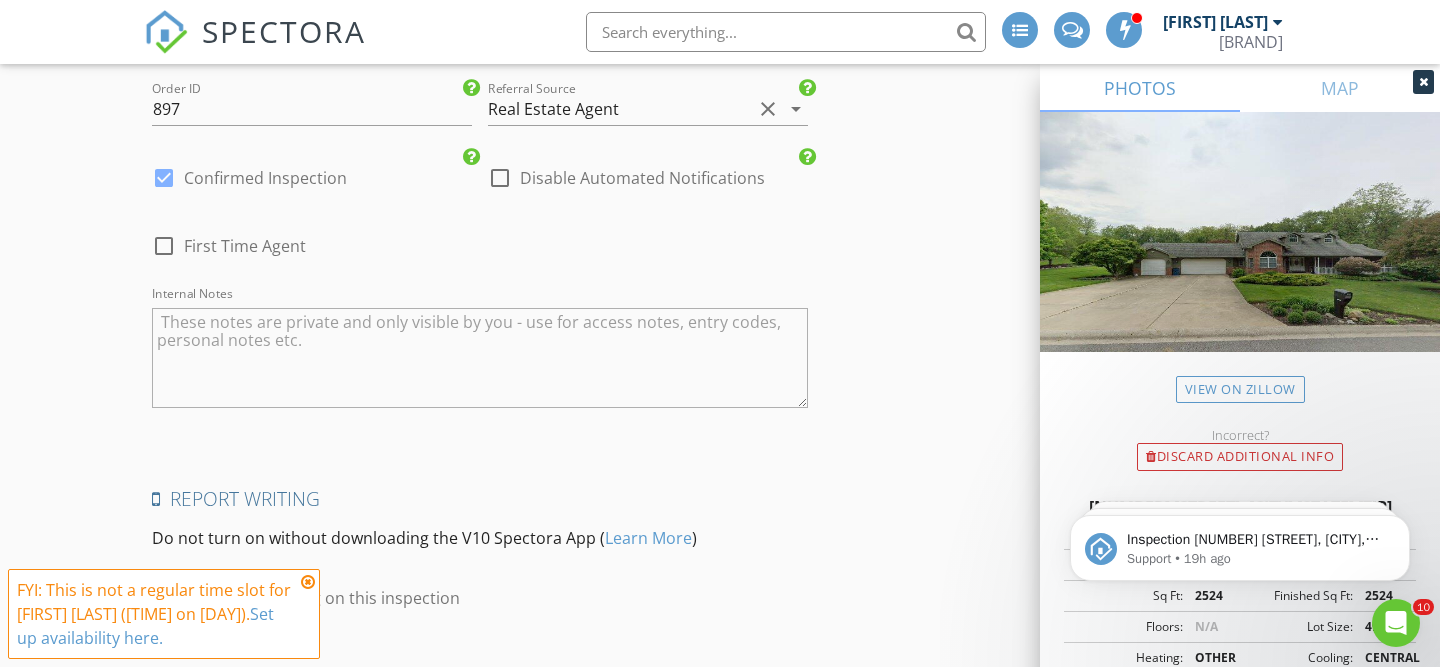 scroll, scrollTop: 3734, scrollLeft: 0, axis: vertical 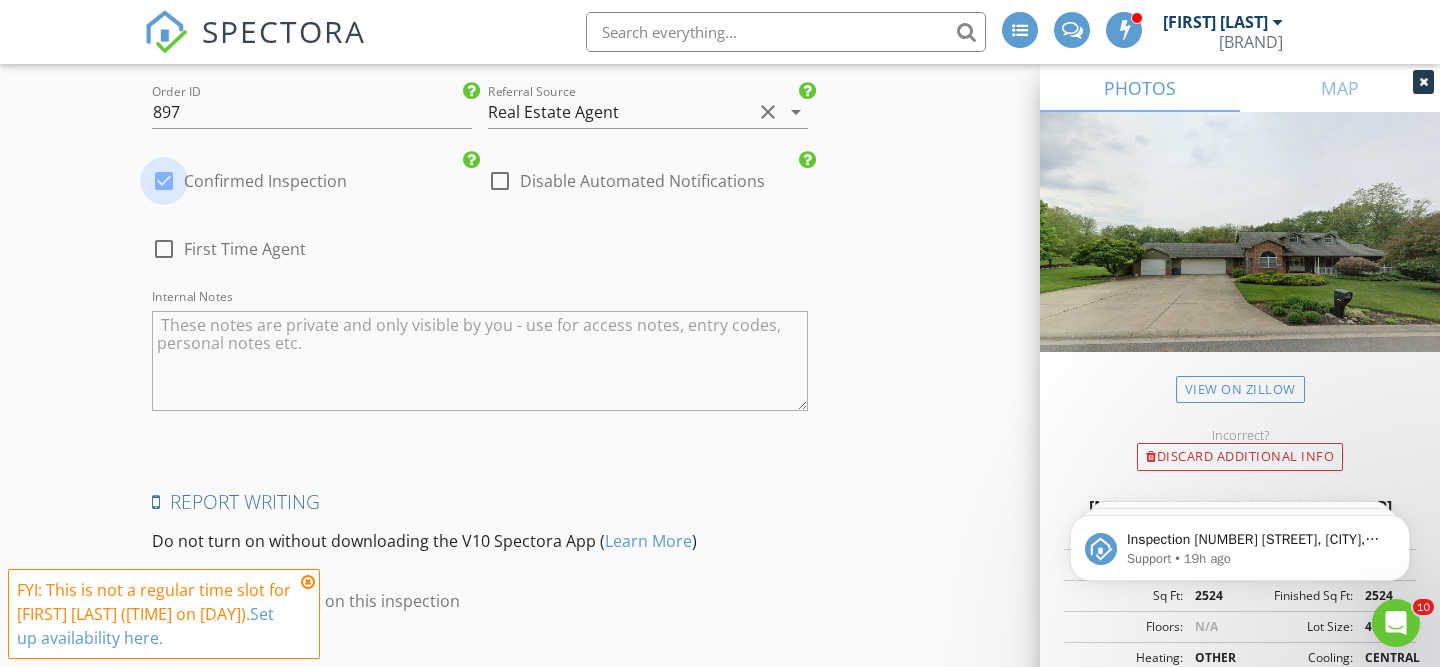 click at bounding box center [164, 181] 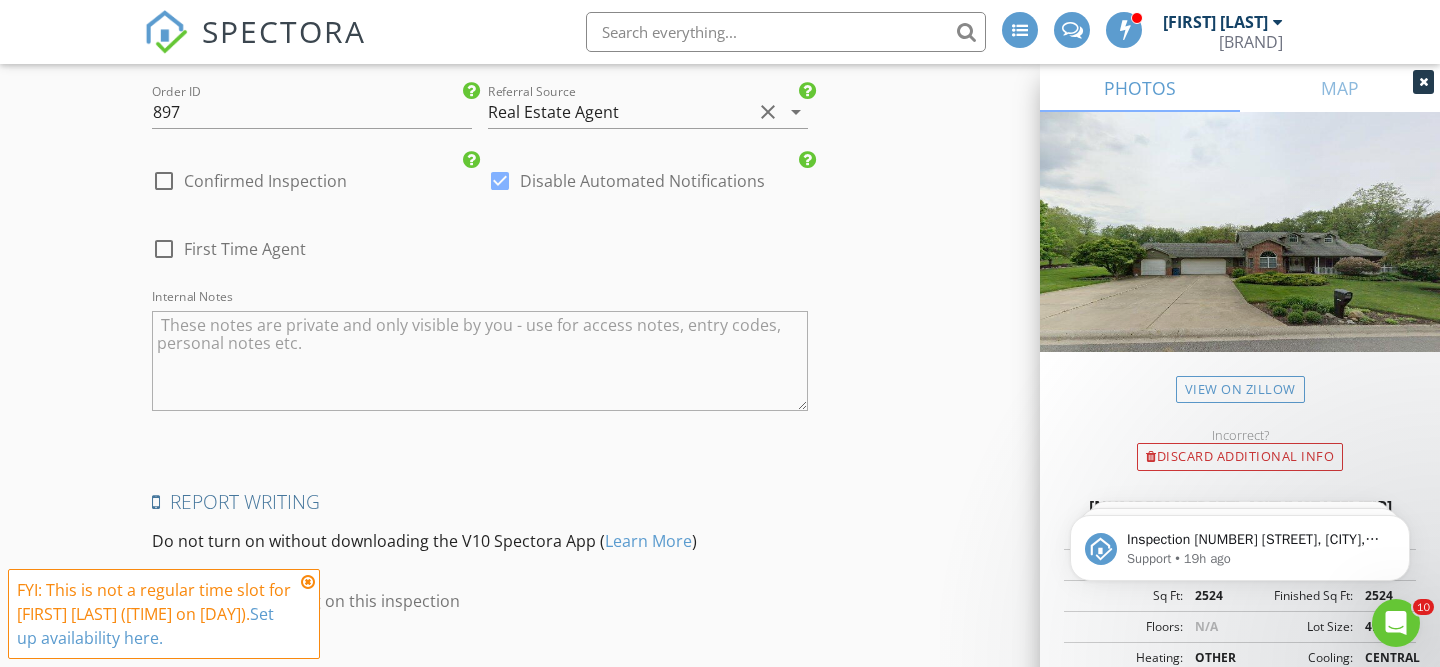 click at bounding box center (164, 181) 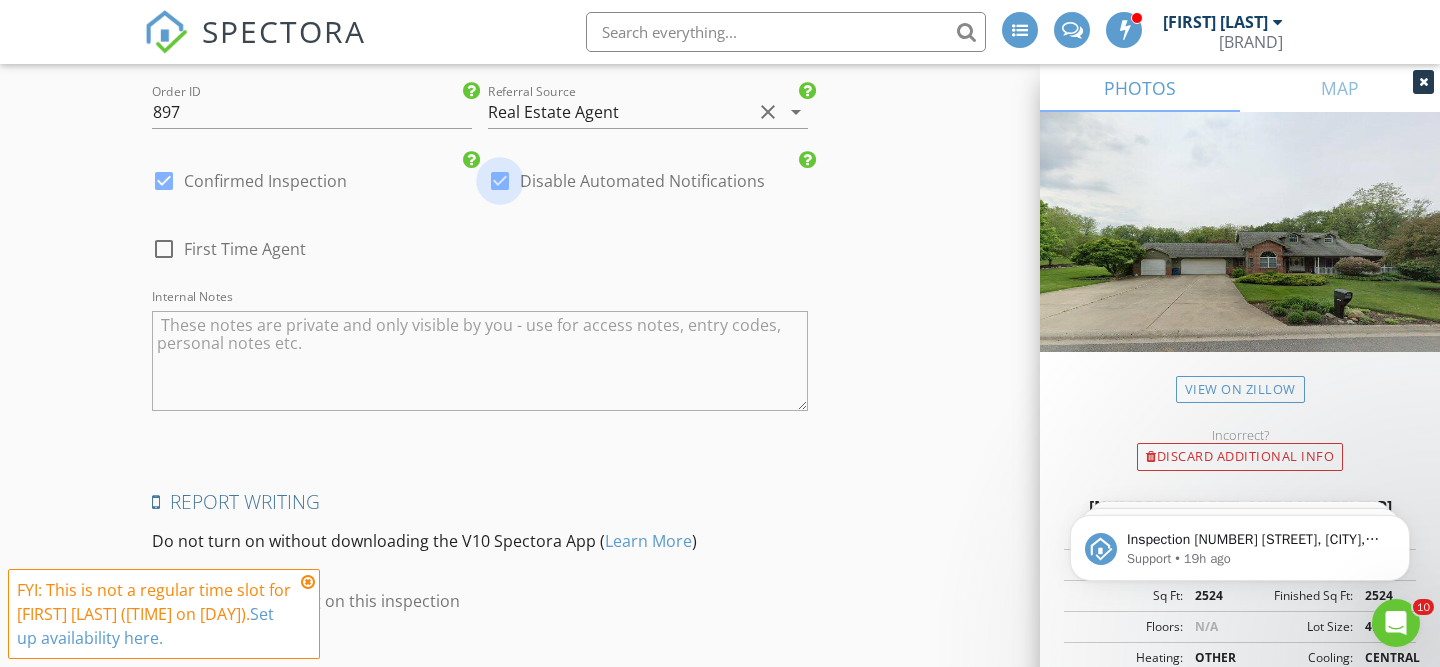 click at bounding box center [500, 181] 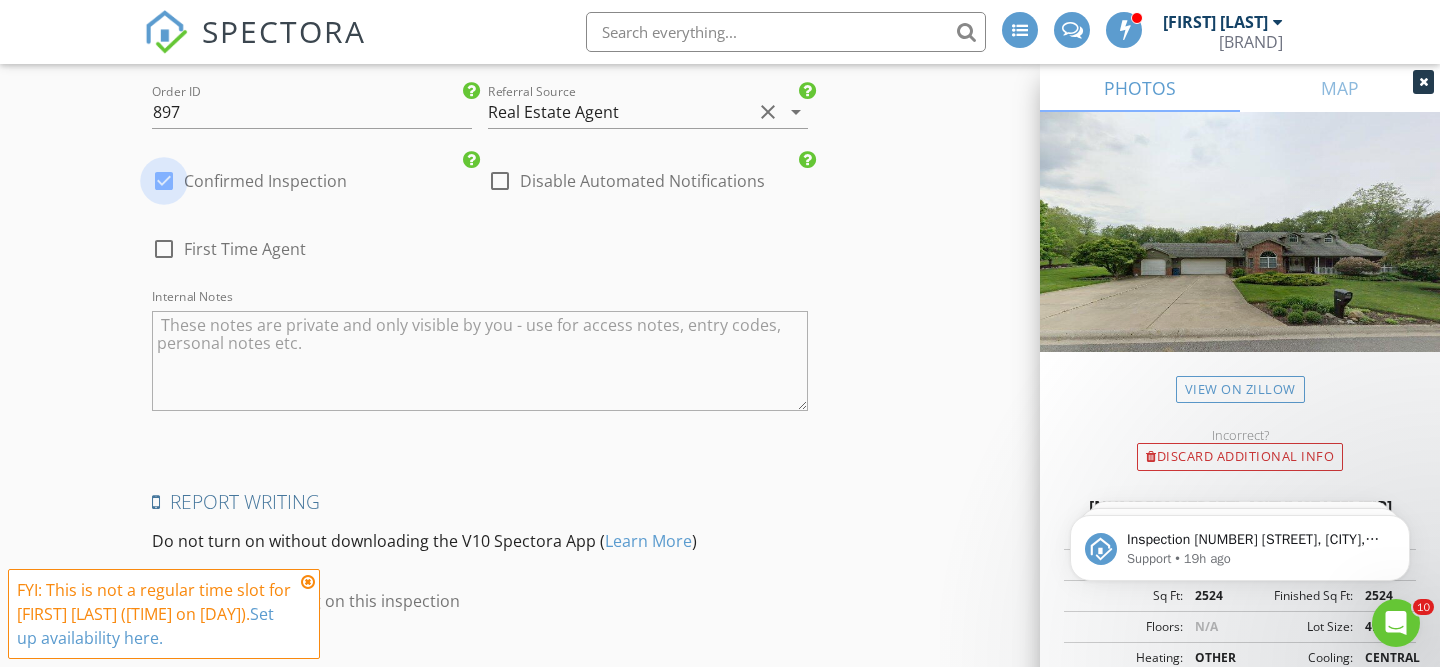 click at bounding box center [164, 181] 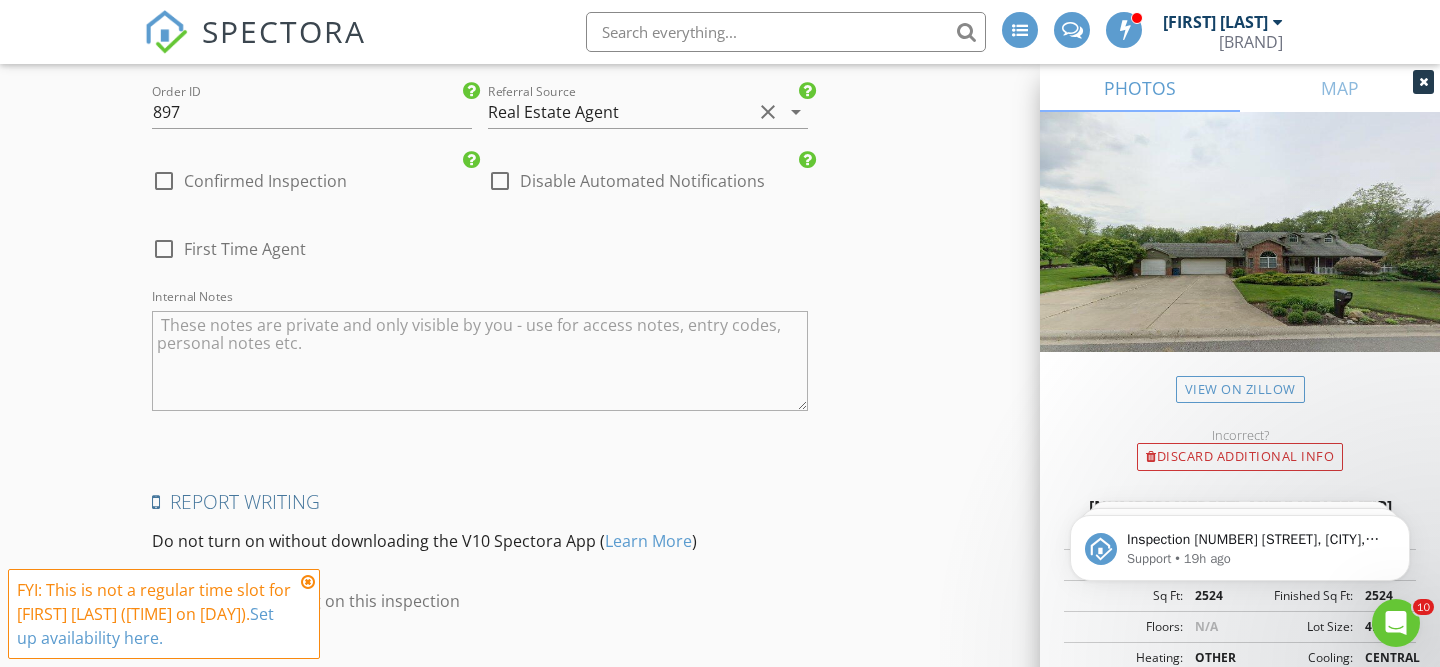 scroll, scrollTop: 3983, scrollLeft: 0, axis: vertical 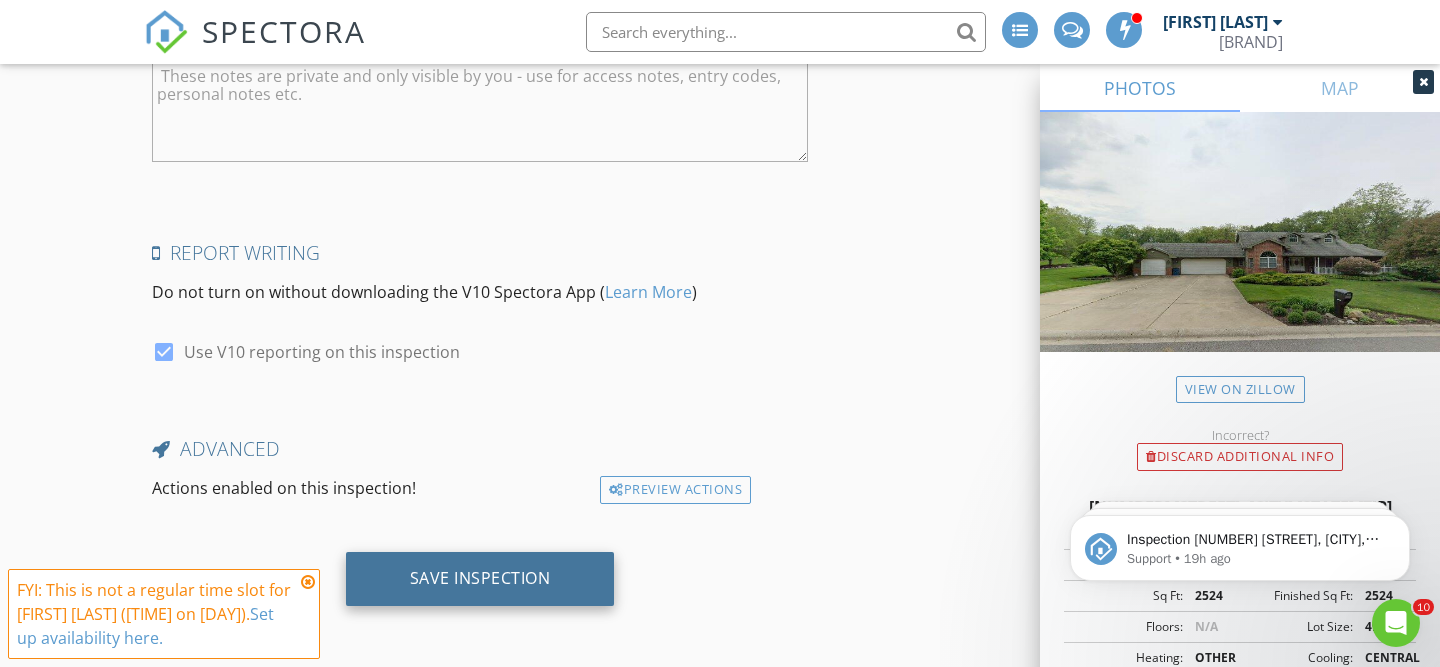 click on "Save Inspection" at bounding box center (480, 578) 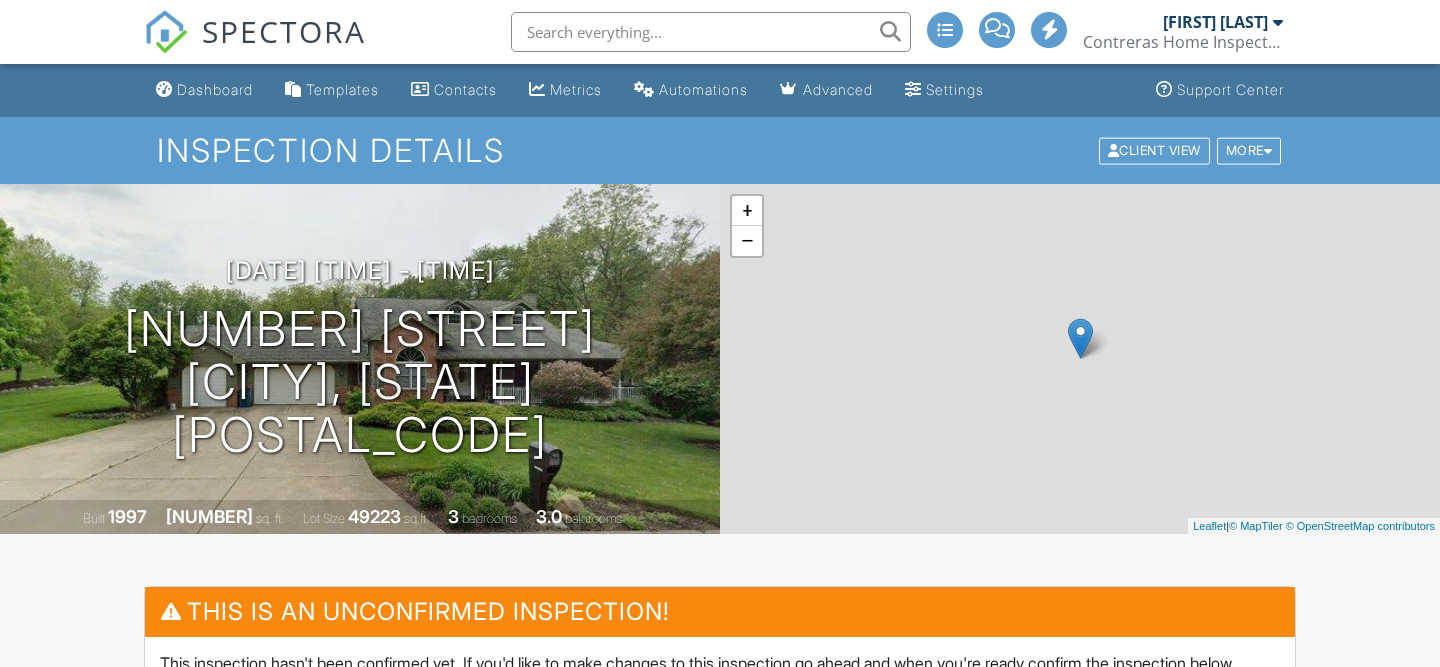 scroll, scrollTop: 0, scrollLeft: 0, axis: both 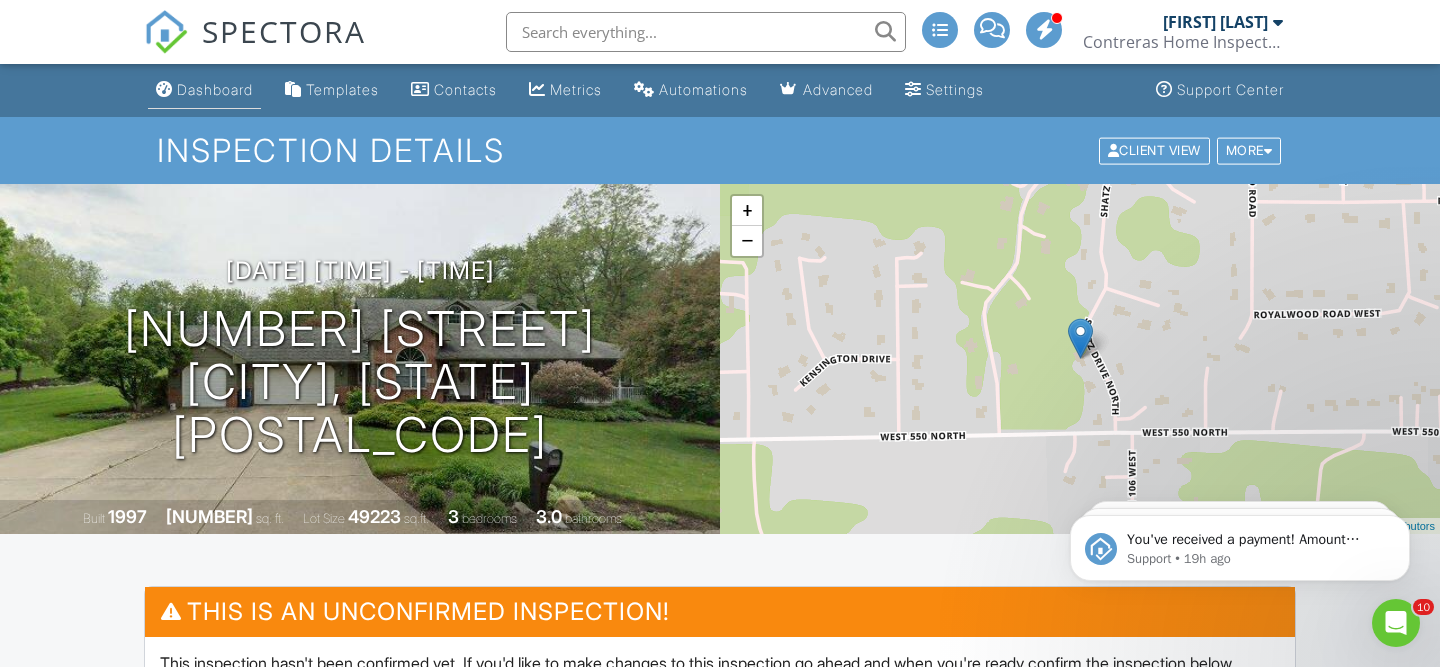 click on "Dashboard" at bounding box center [204, 90] 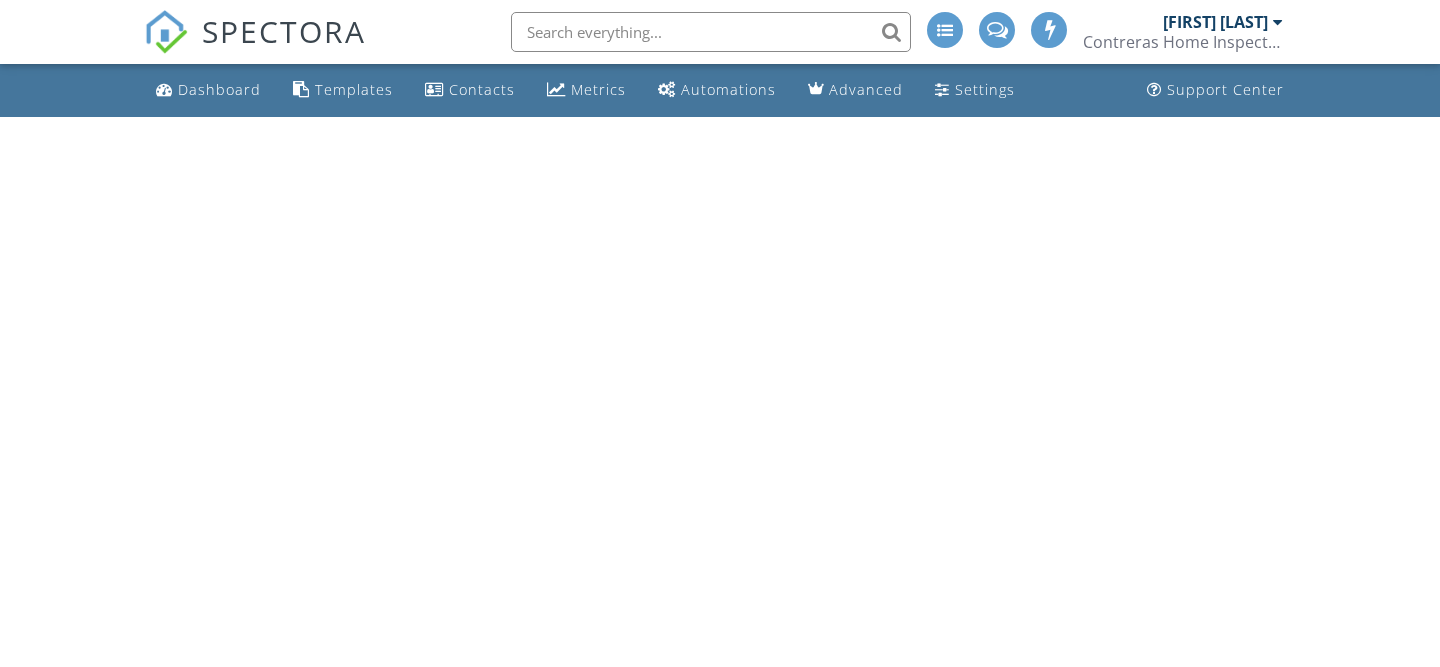 scroll, scrollTop: 0, scrollLeft: 0, axis: both 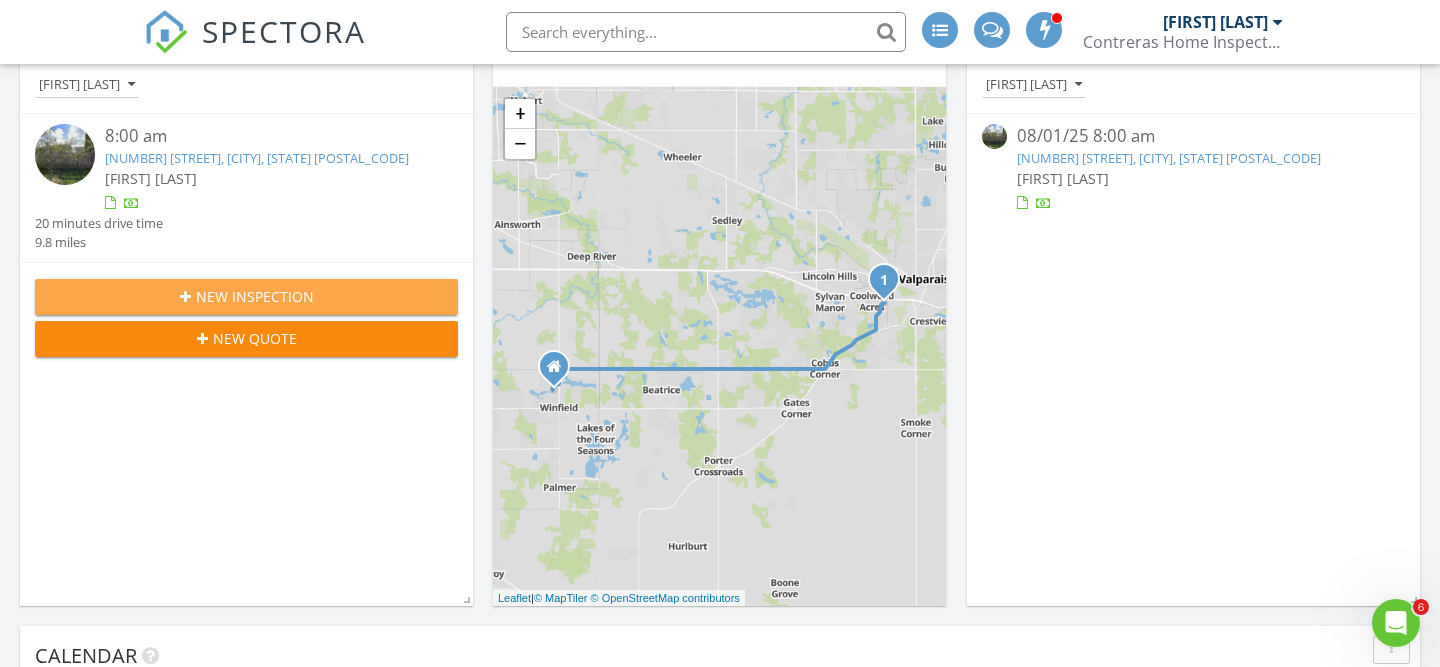 click on "New Inspection" at bounding box center [255, 296] 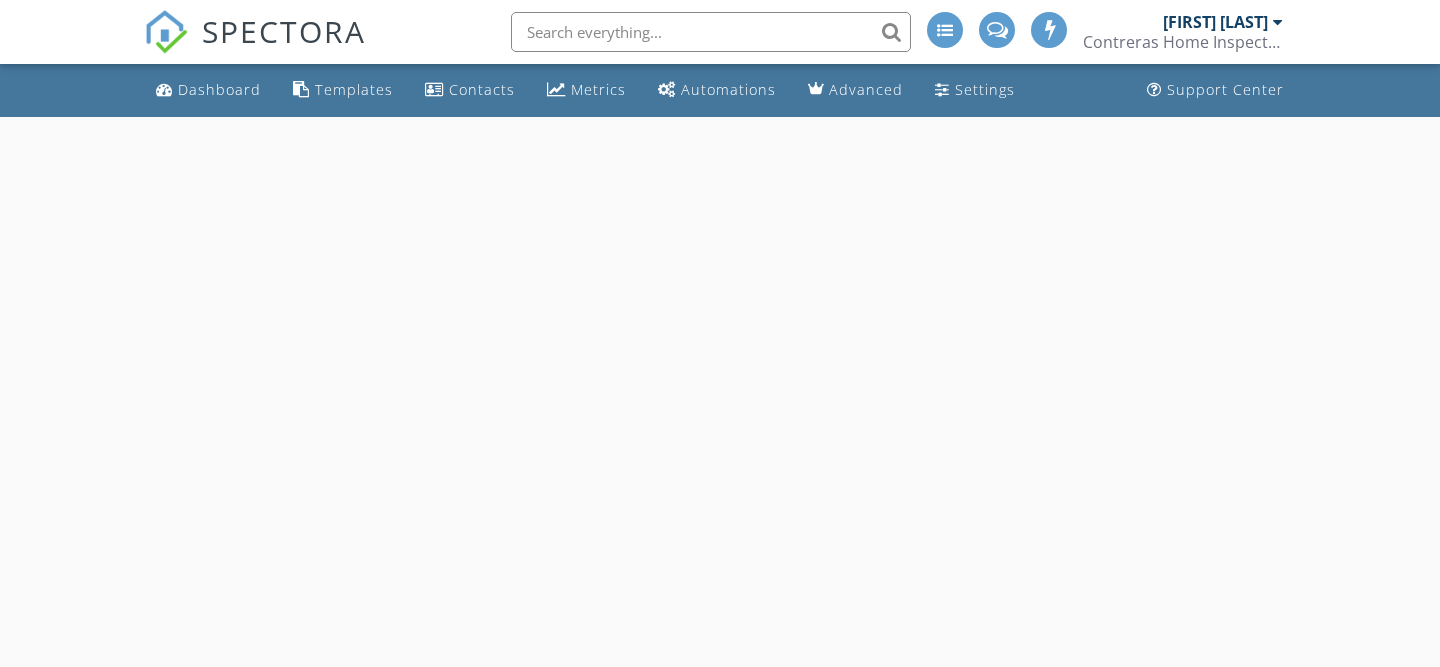 scroll, scrollTop: 0, scrollLeft: 0, axis: both 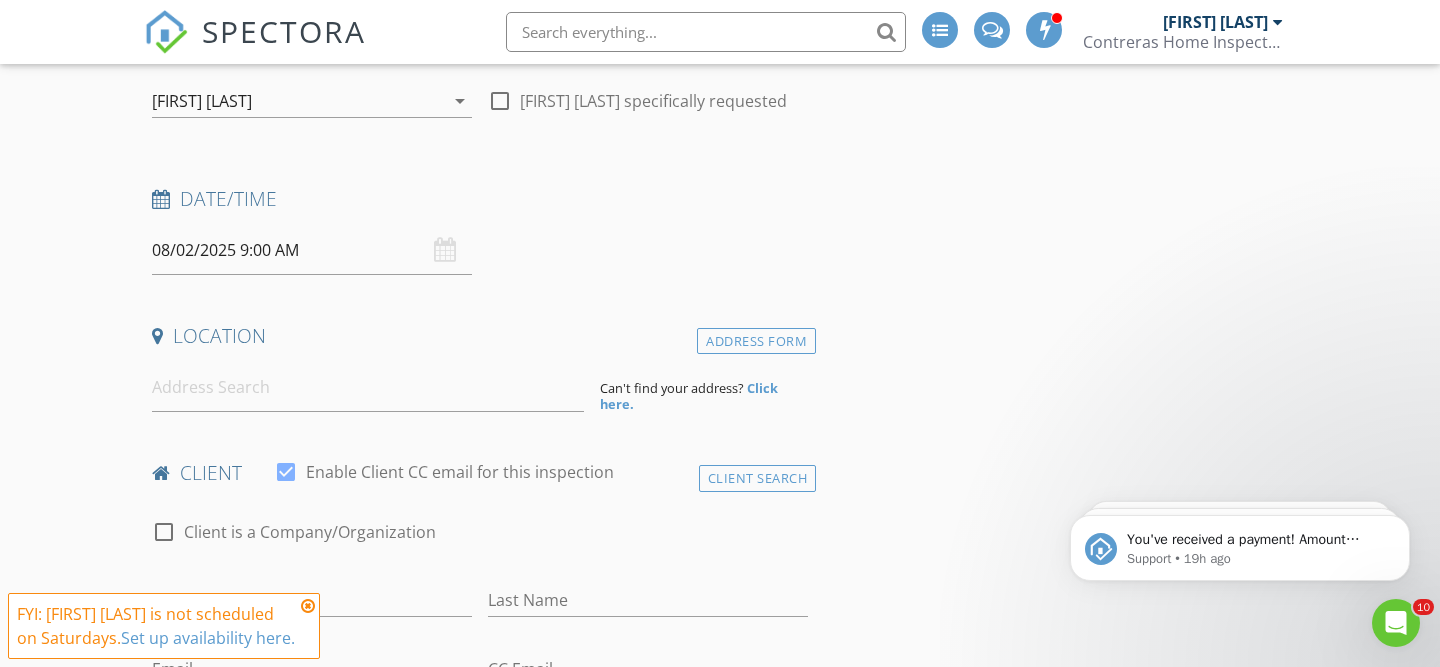 click on "08/02/2025 9:00 AM" at bounding box center (312, 250) 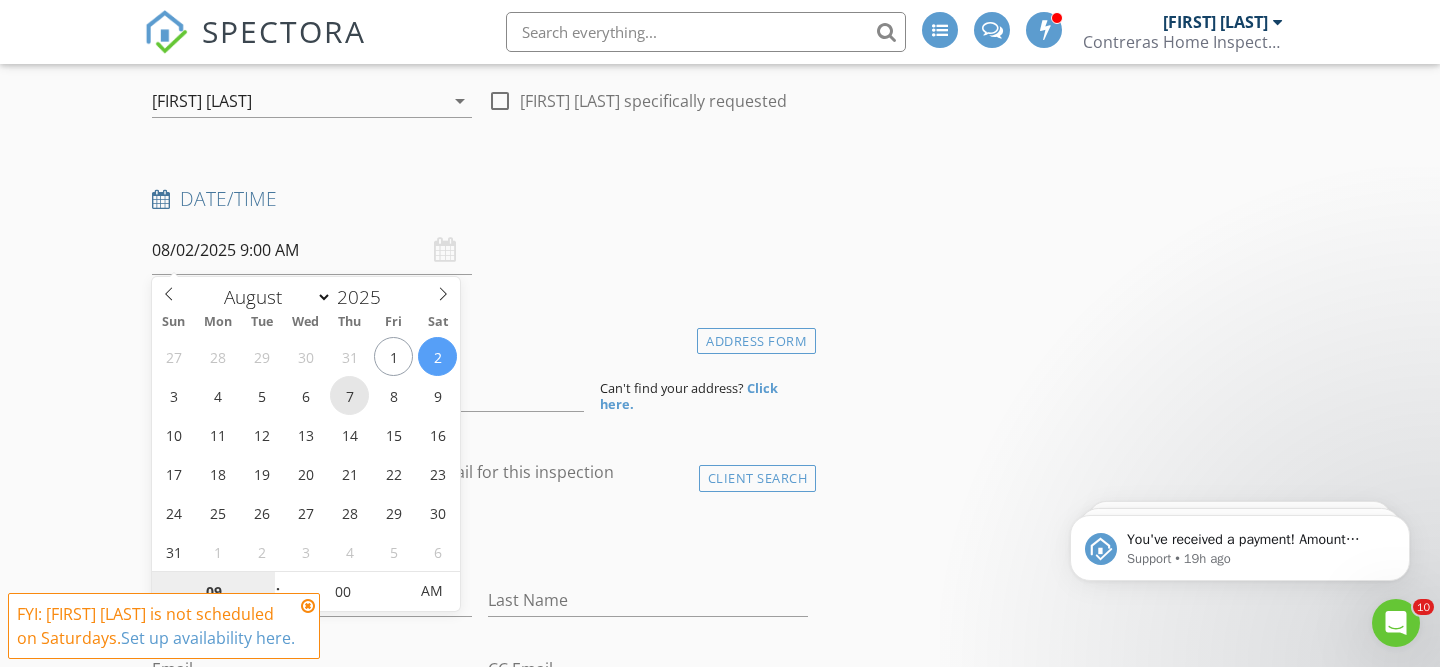 type on "08/07/2025 9:00 AM" 